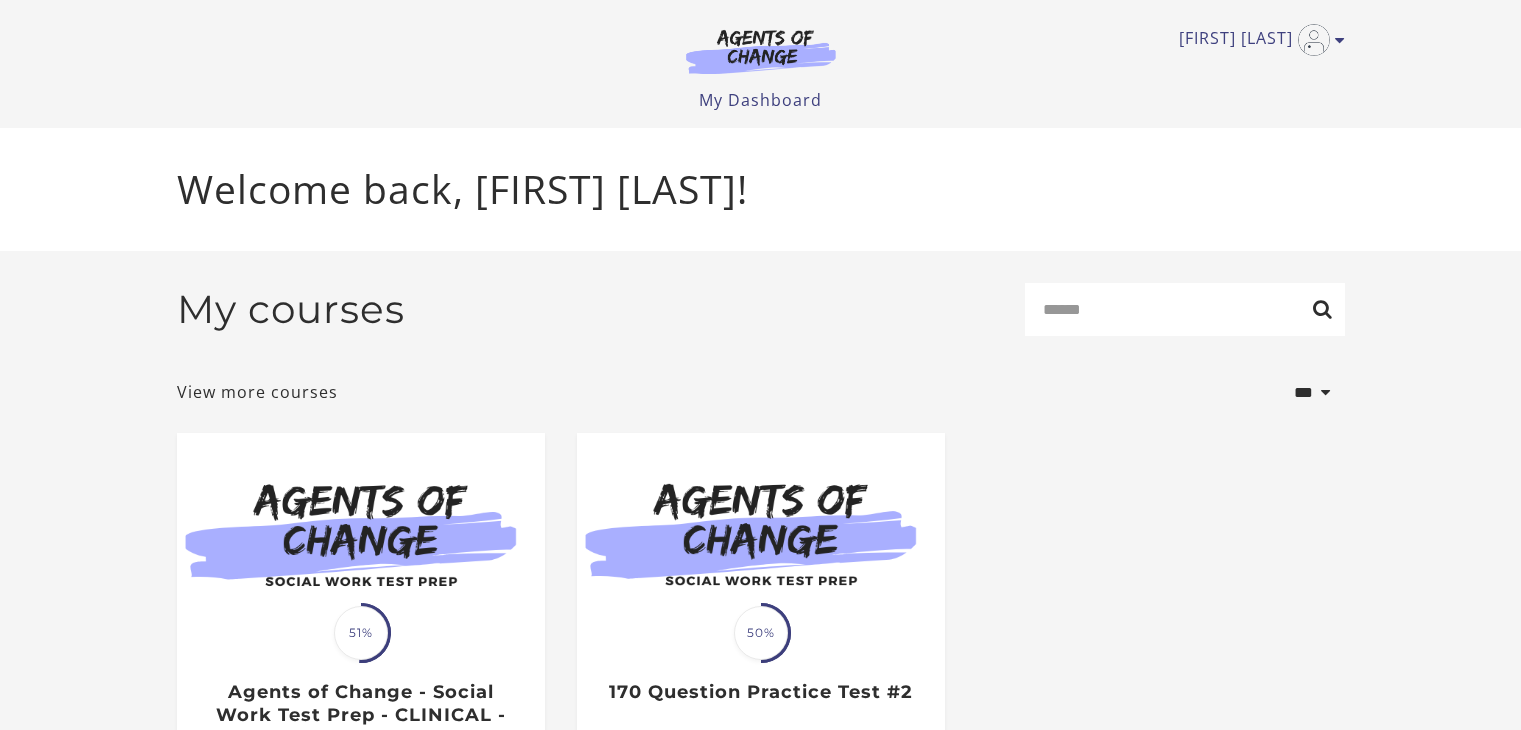 scroll, scrollTop: 0, scrollLeft: 0, axis: both 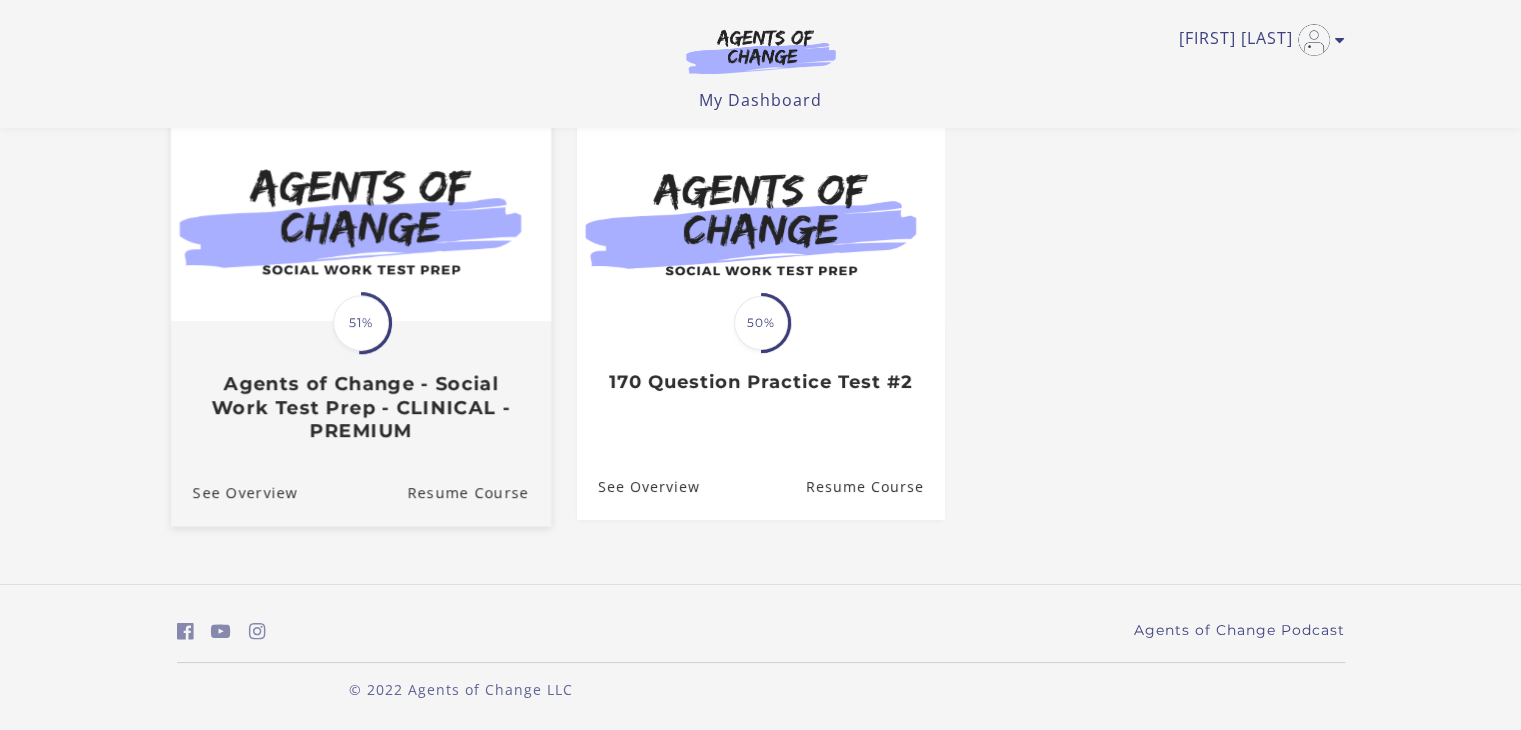 click on "Agents of Change - Social Work Test Prep - CLINICAL - PREMIUM" at bounding box center (360, 408) 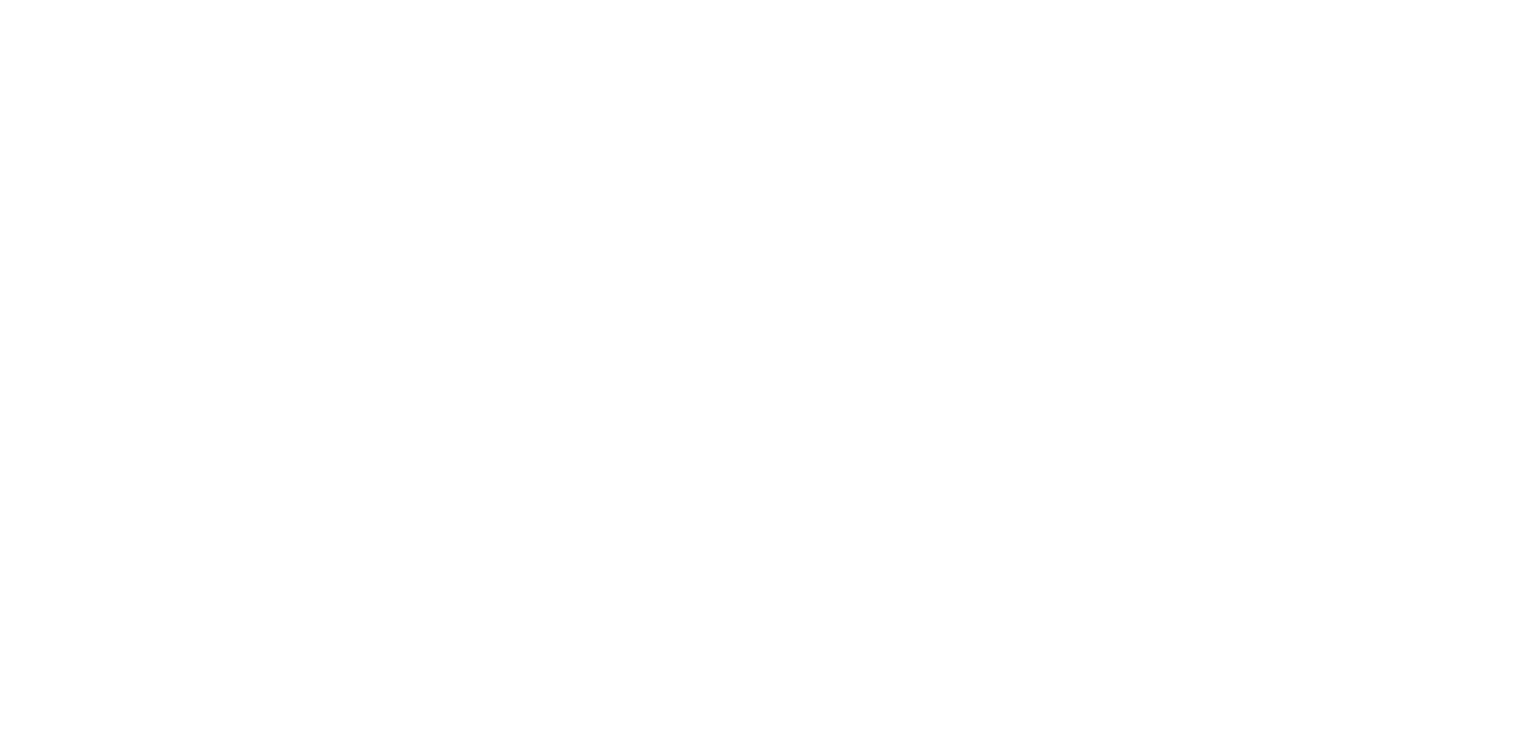 scroll, scrollTop: 0, scrollLeft: 0, axis: both 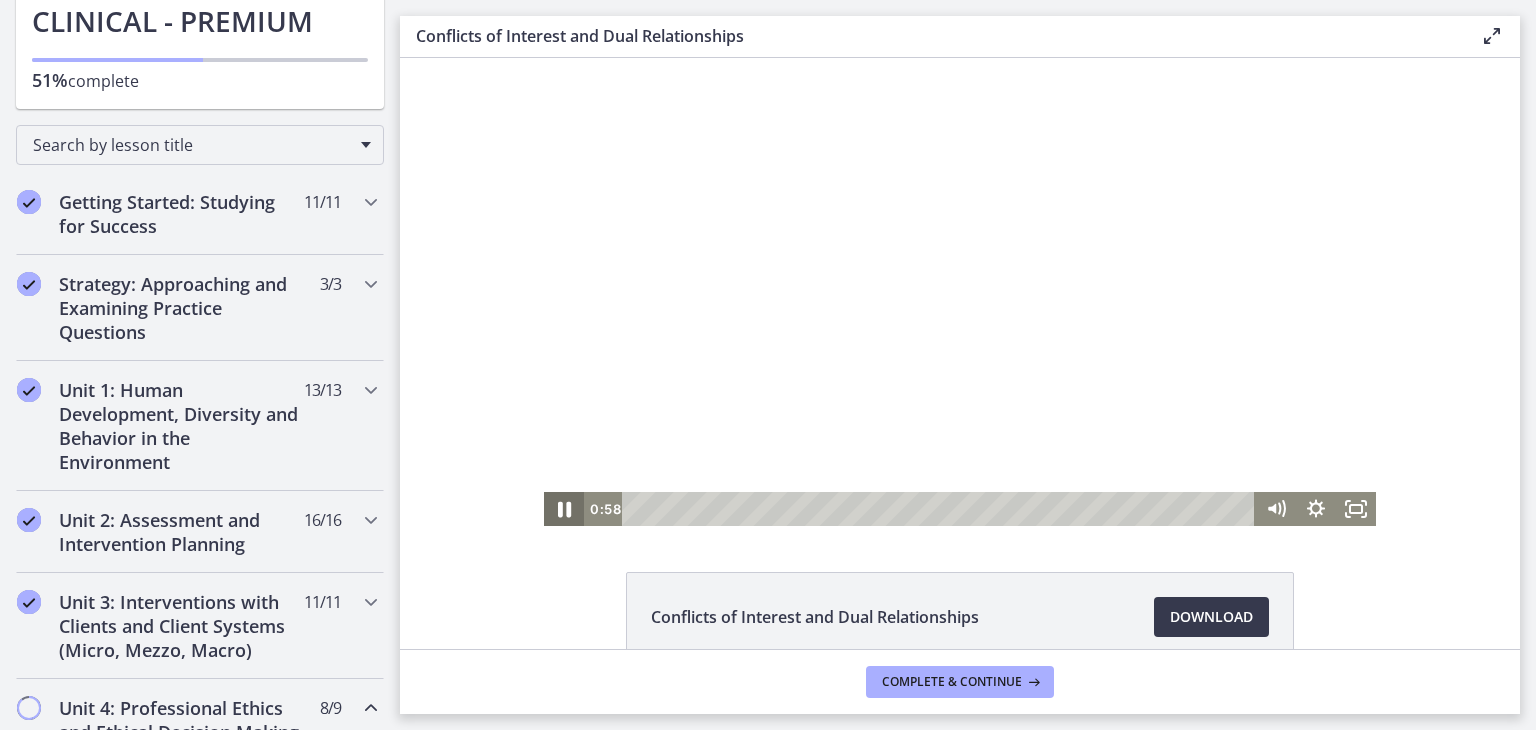 click 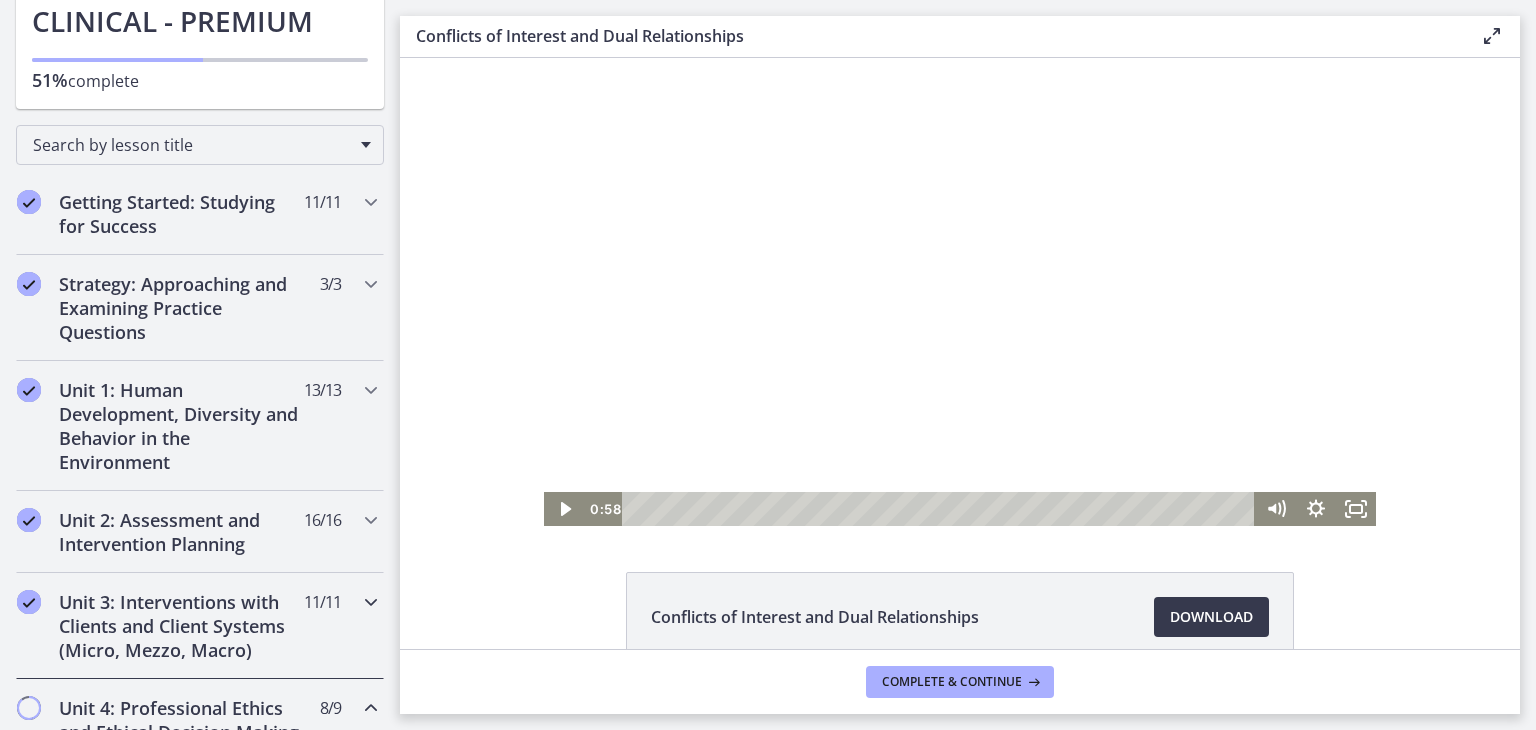 click on "Unit 3: Interventions with Clients and Client Systems (Micro, Mezzo, Macro)" at bounding box center (181, 626) 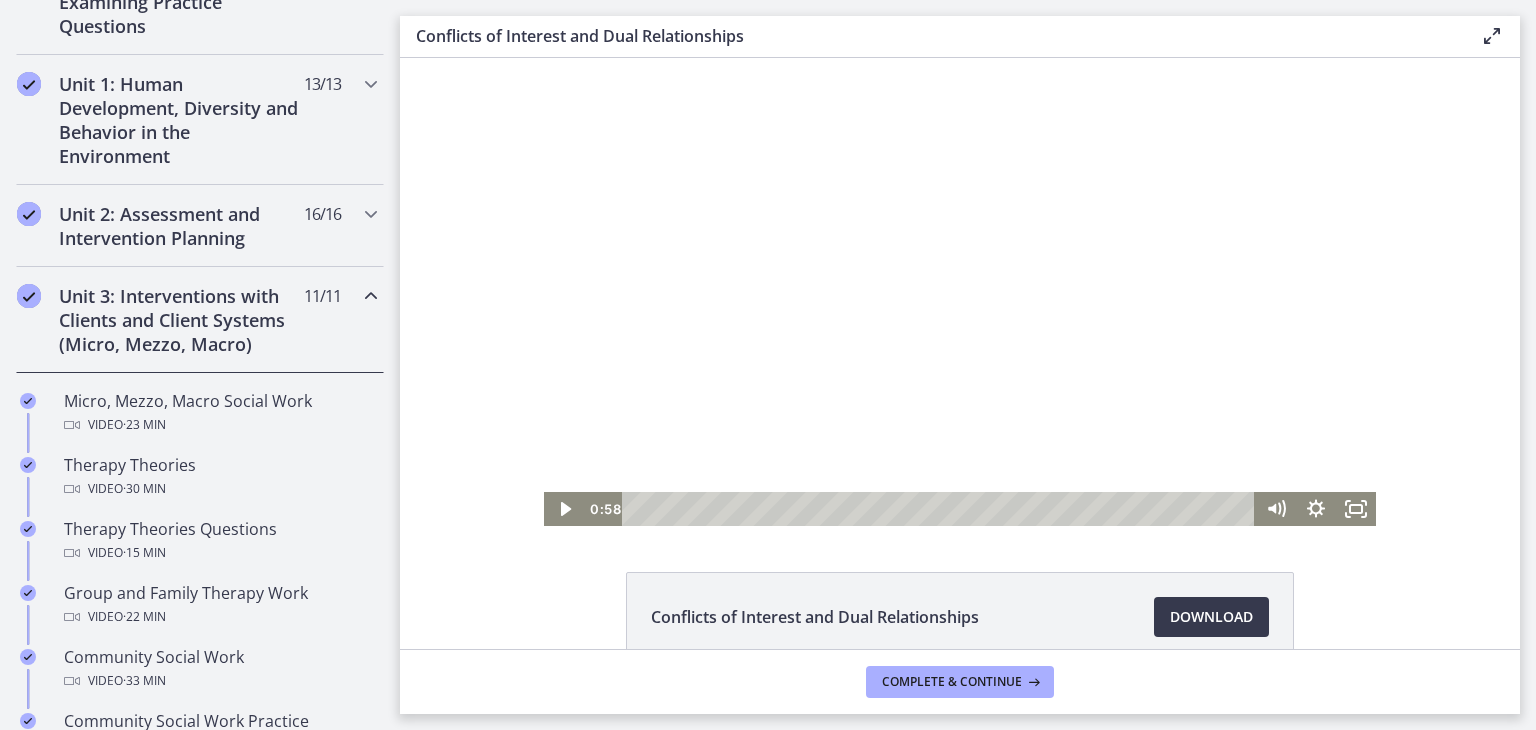 scroll, scrollTop: 516, scrollLeft: 0, axis: vertical 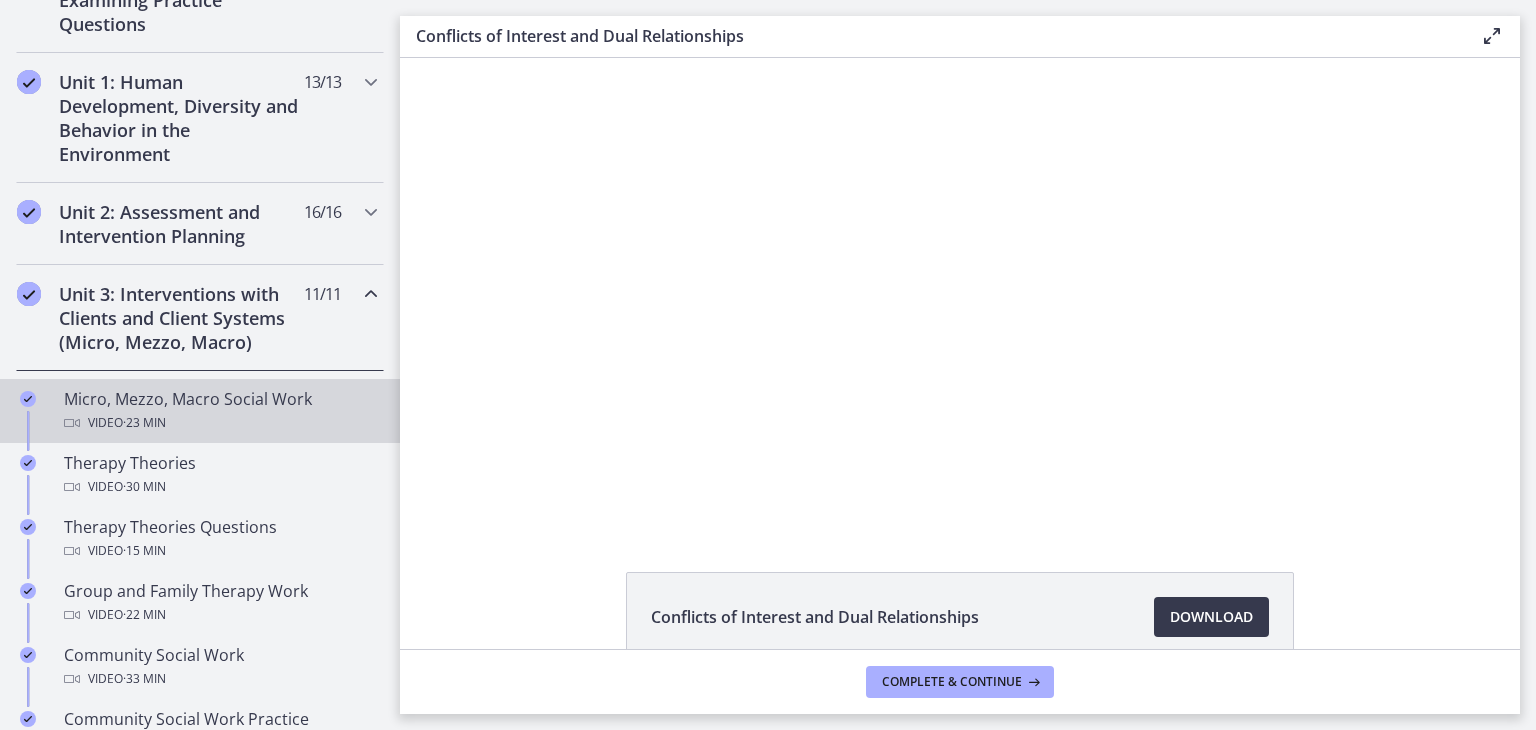 click on "Video
·  23 min" at bounding box center (220, 423) 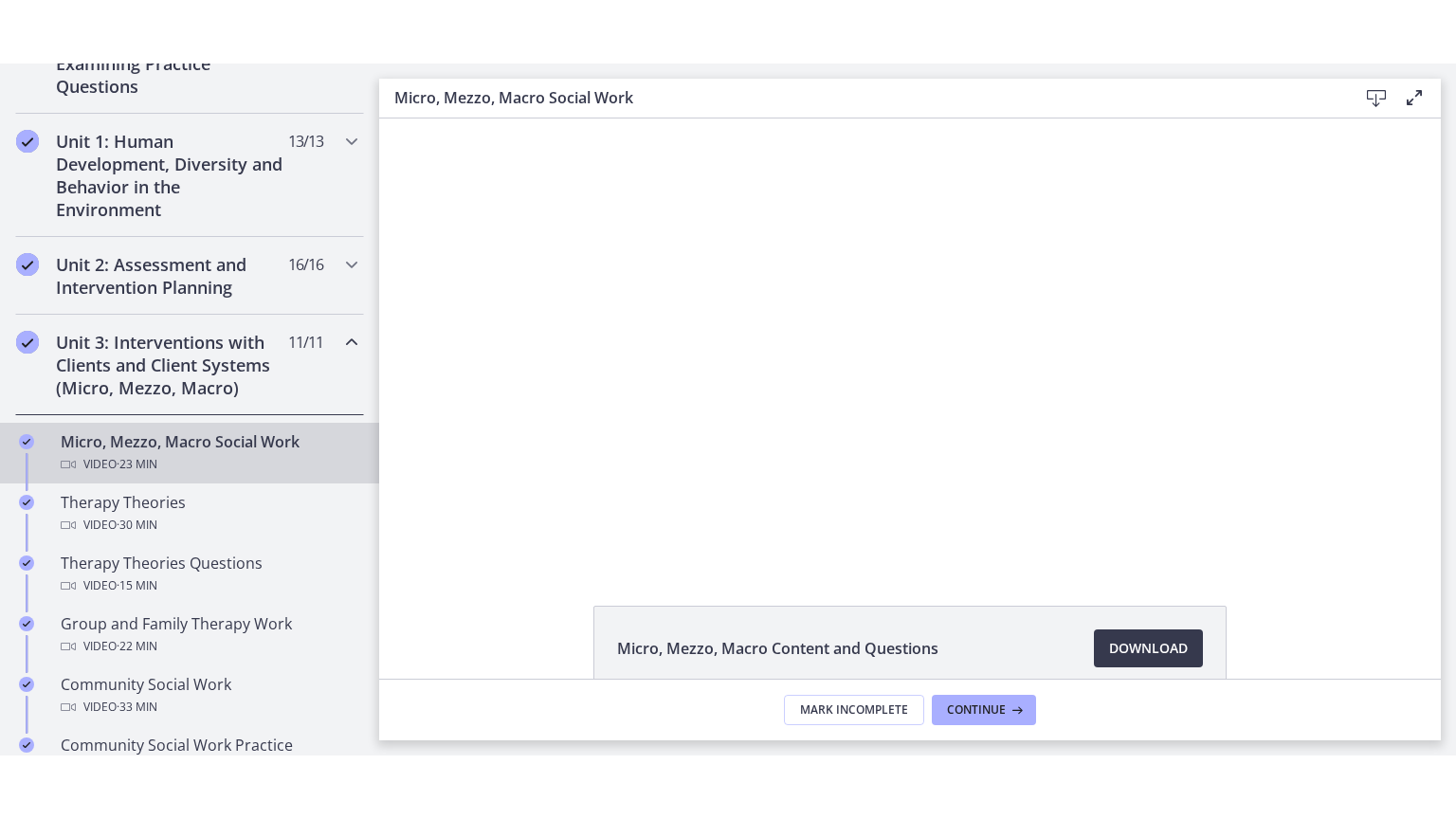 scroll, scrollTop: 0, scrollLeft: 0, axis: both 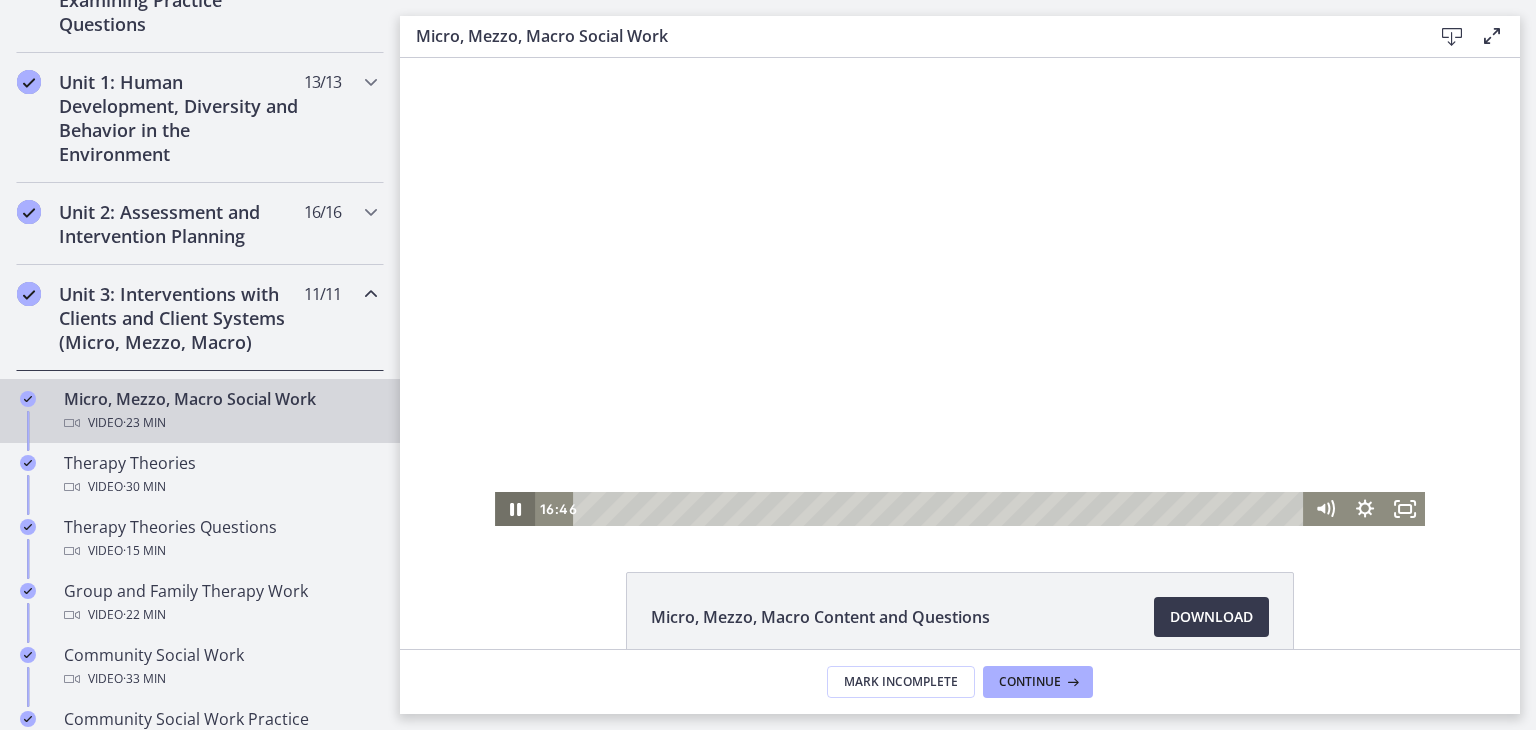 click 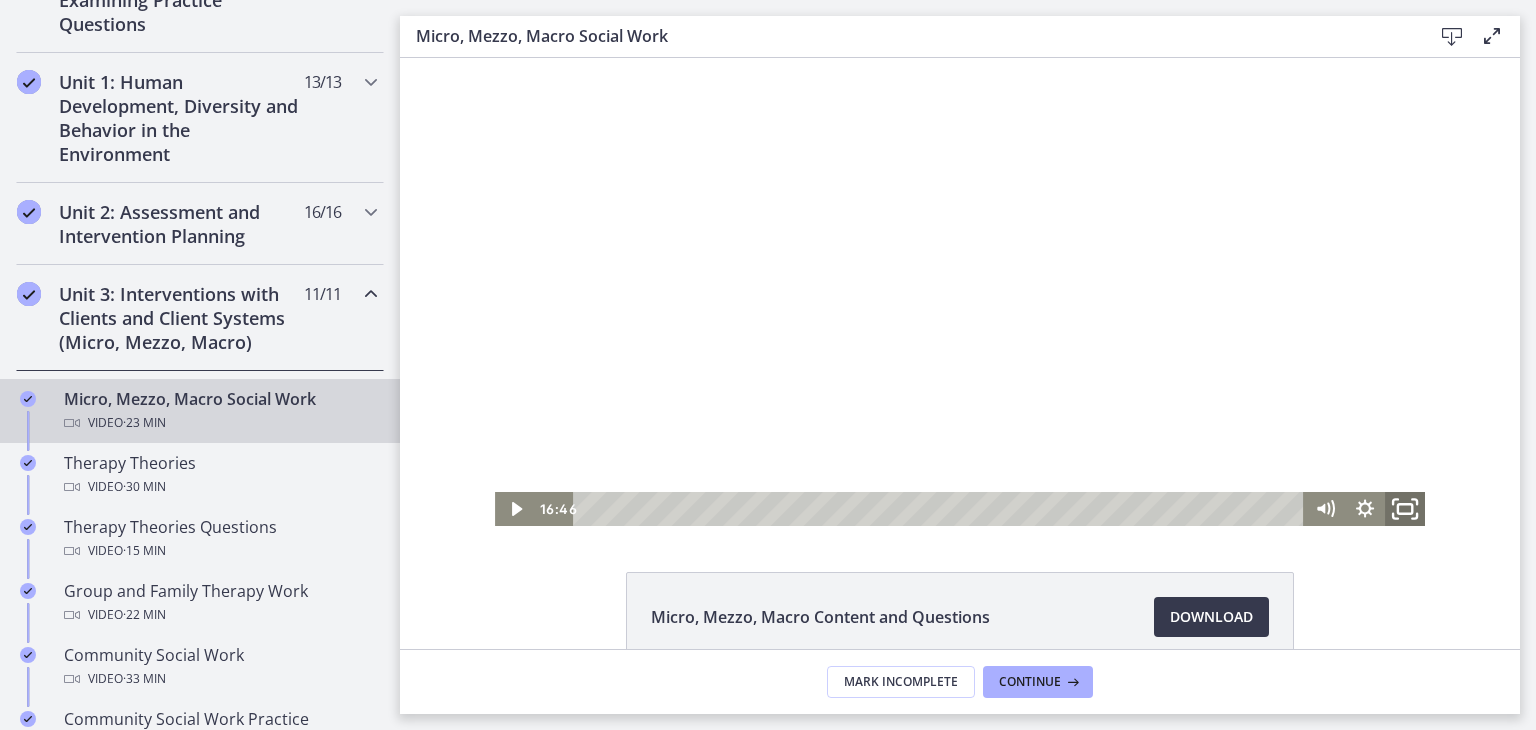 click 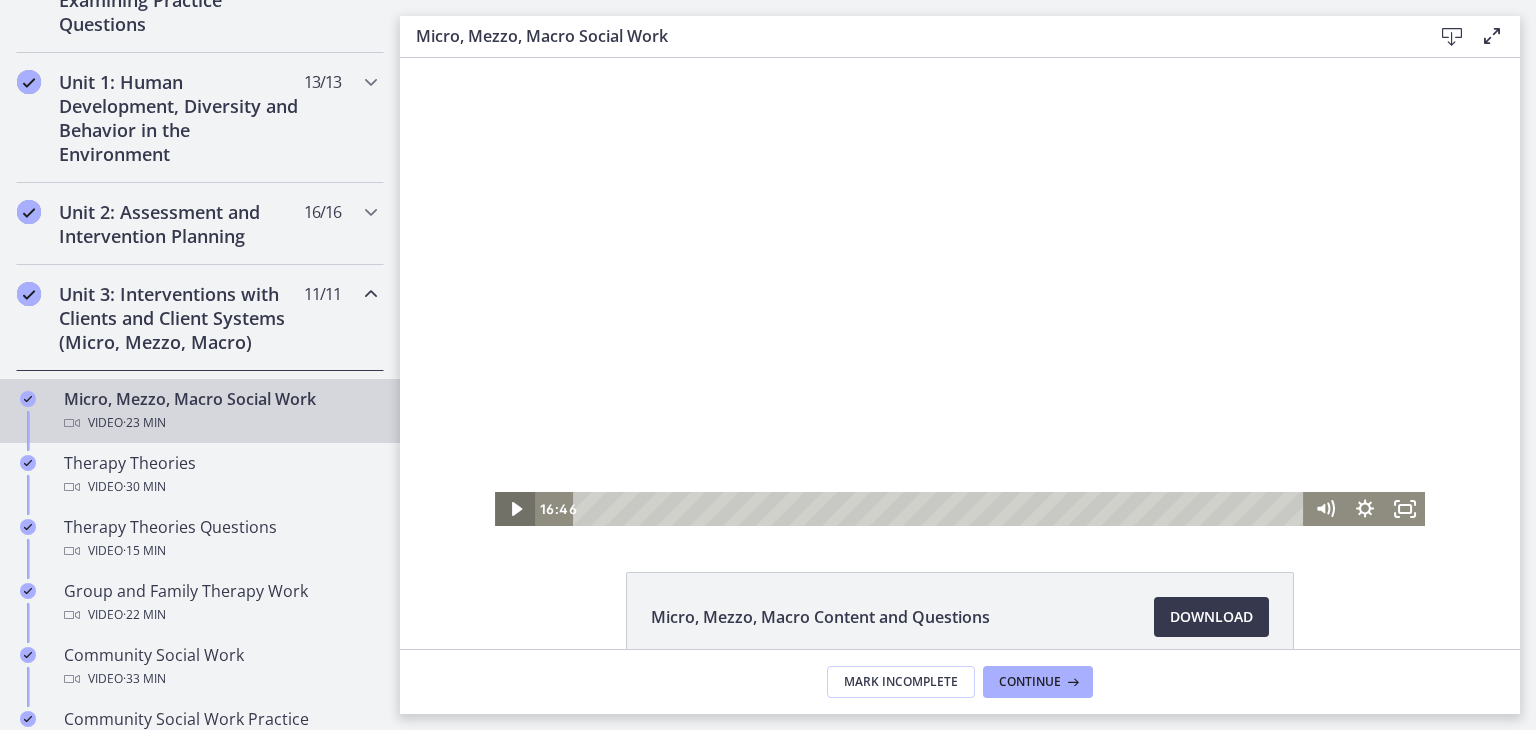 click 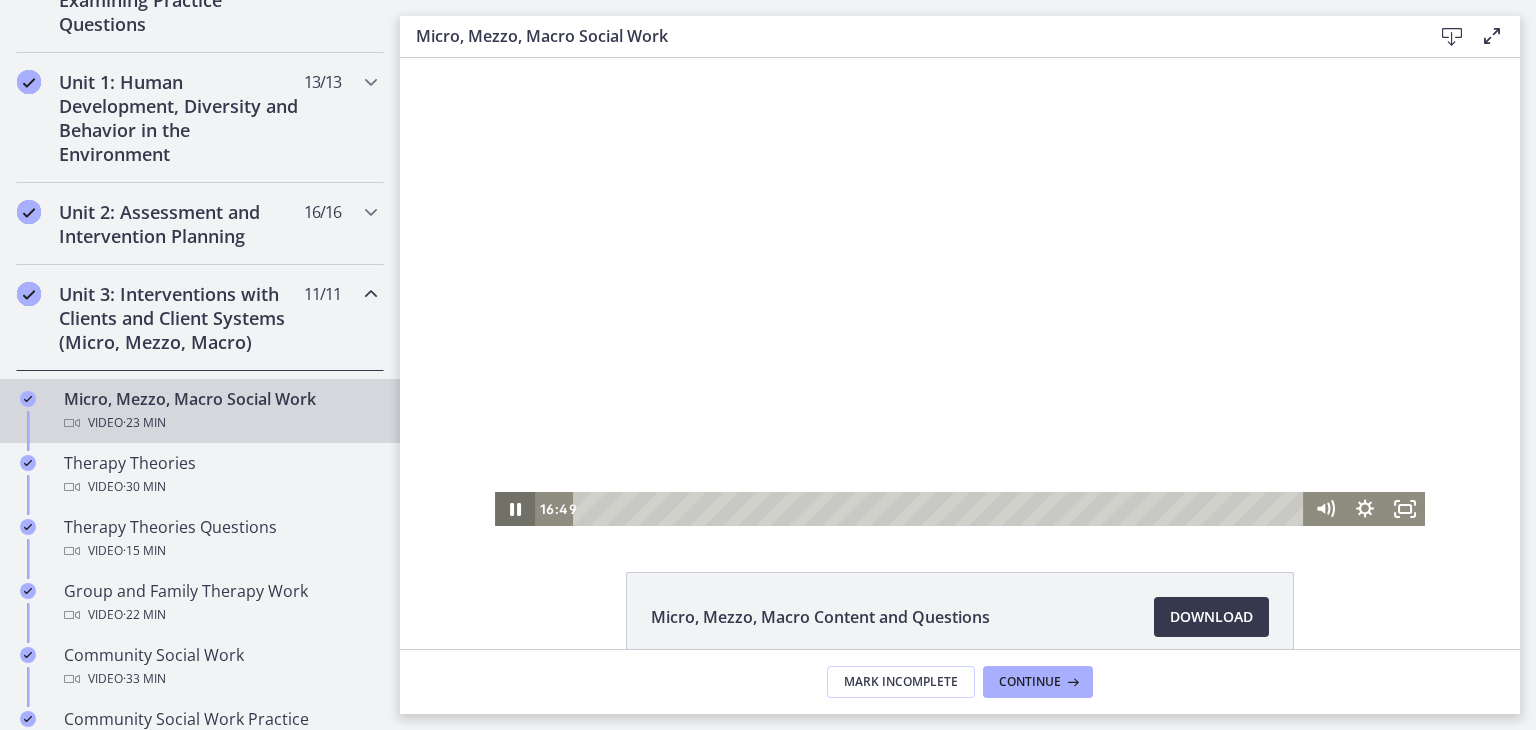 type 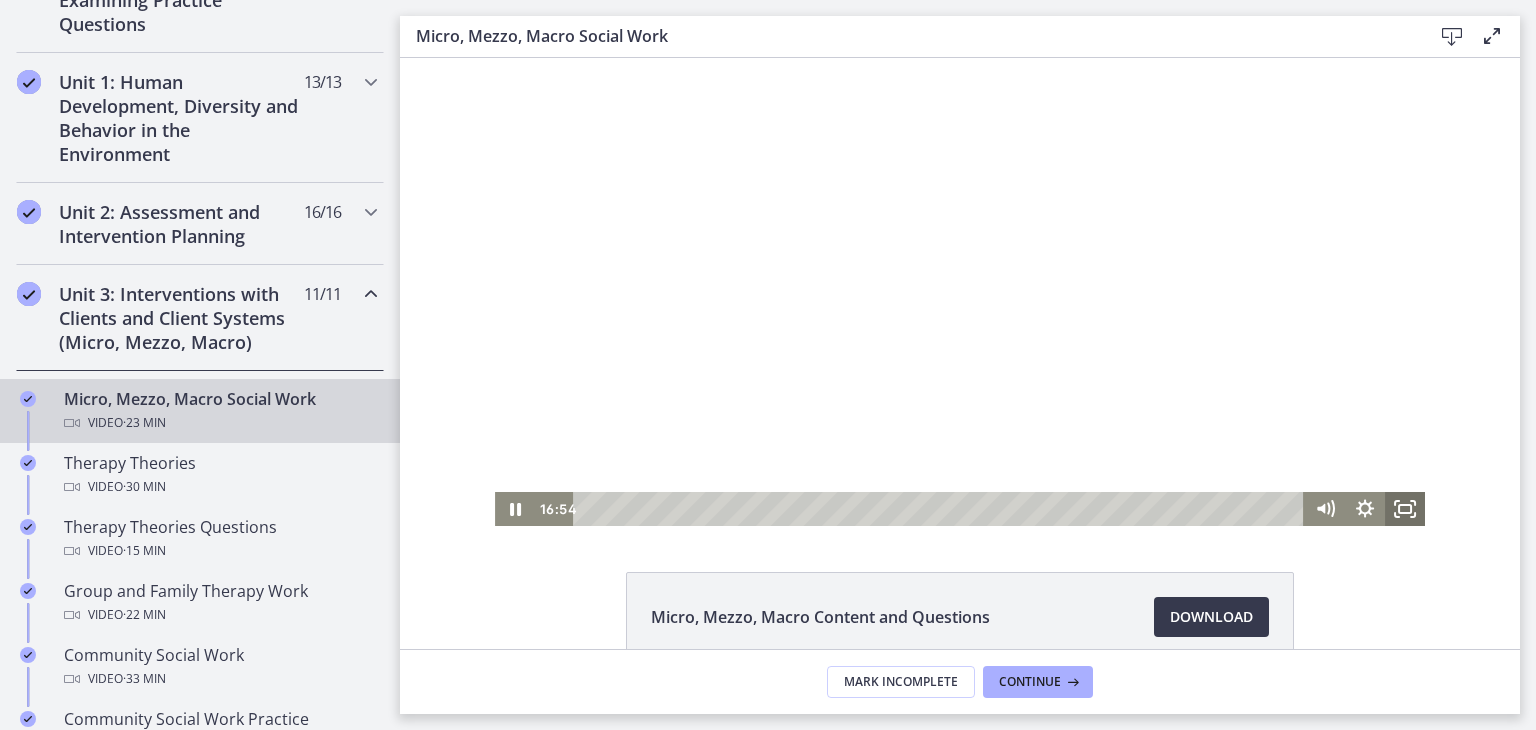 click 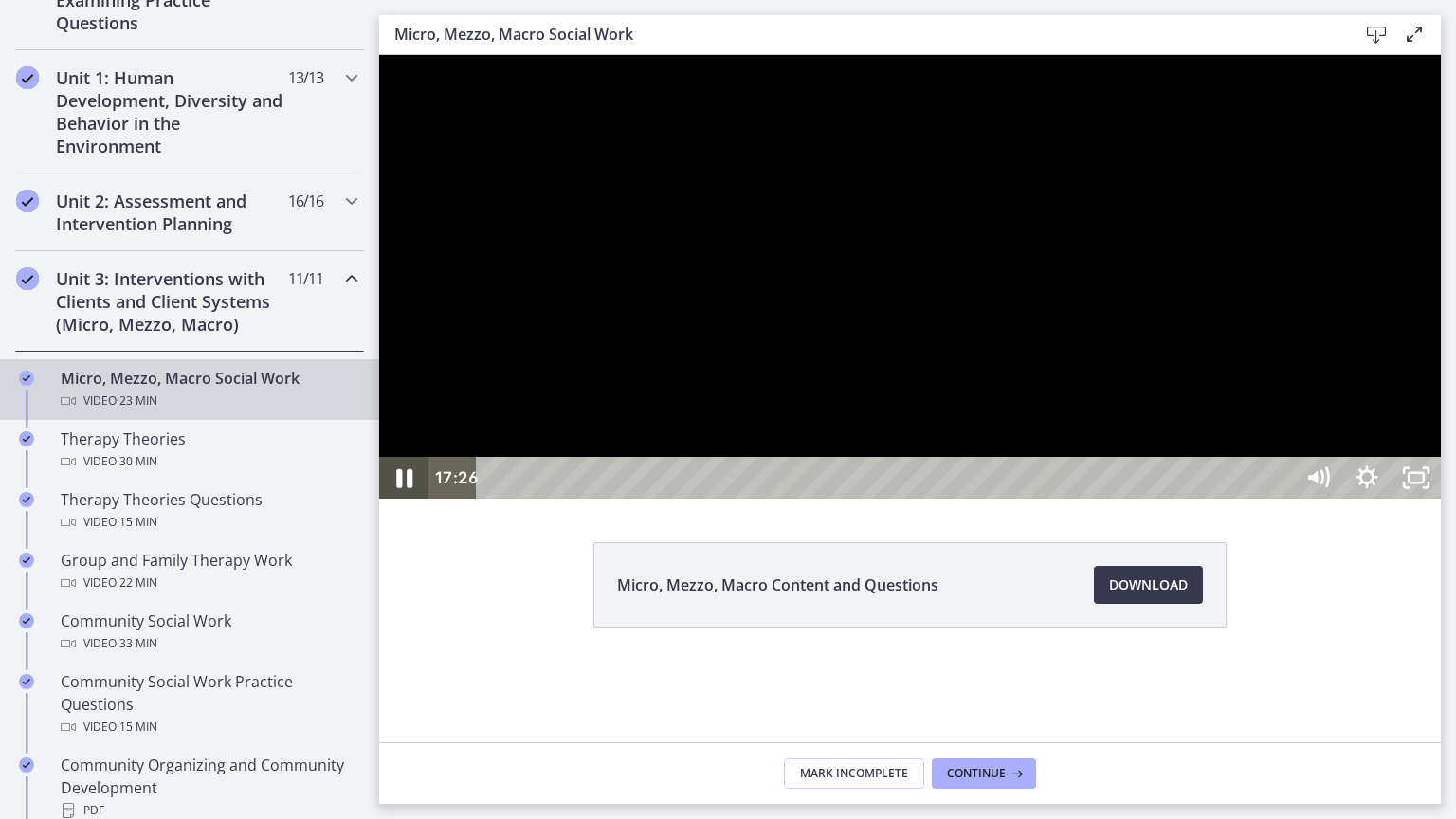 click 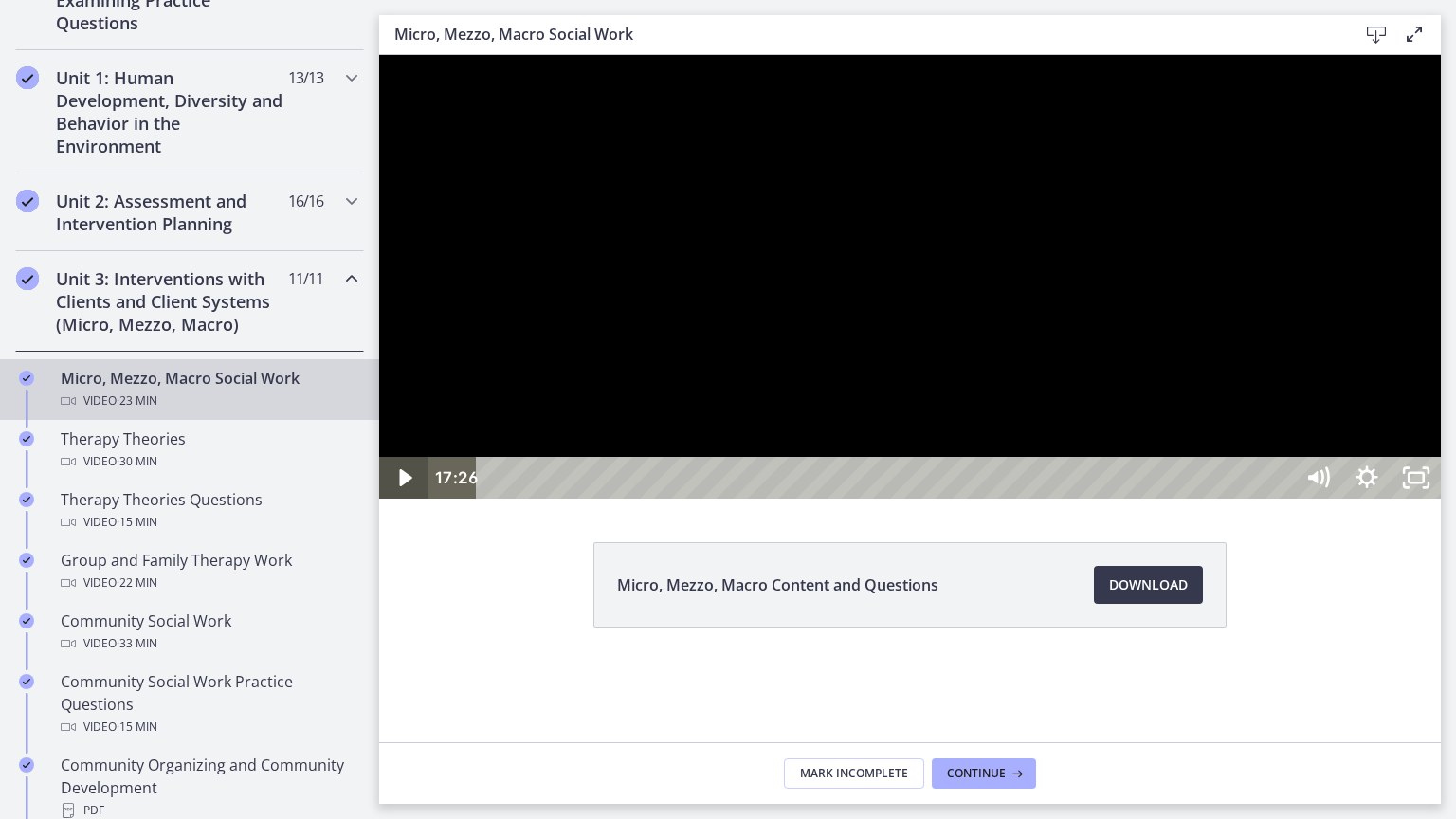 click 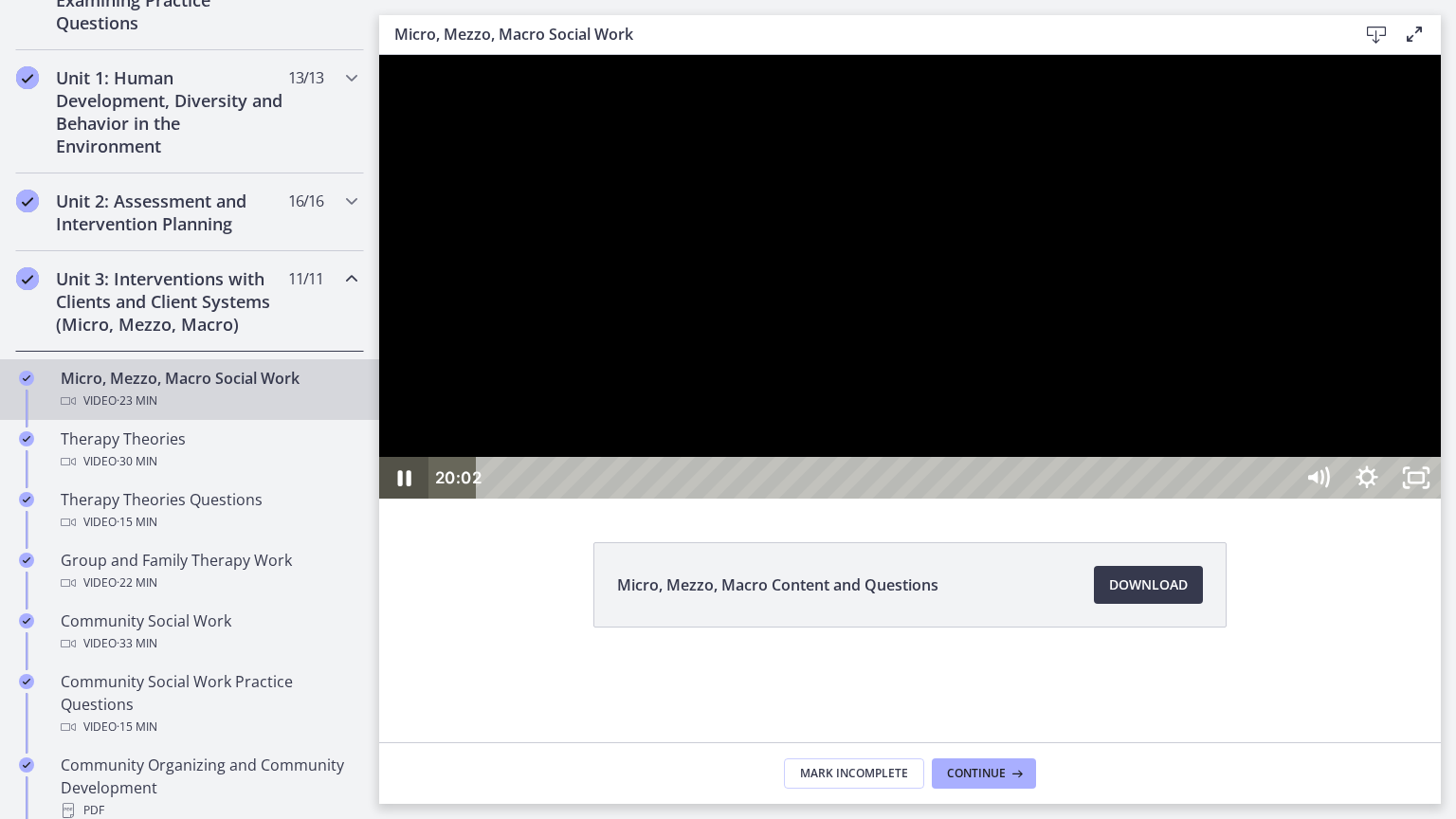 click 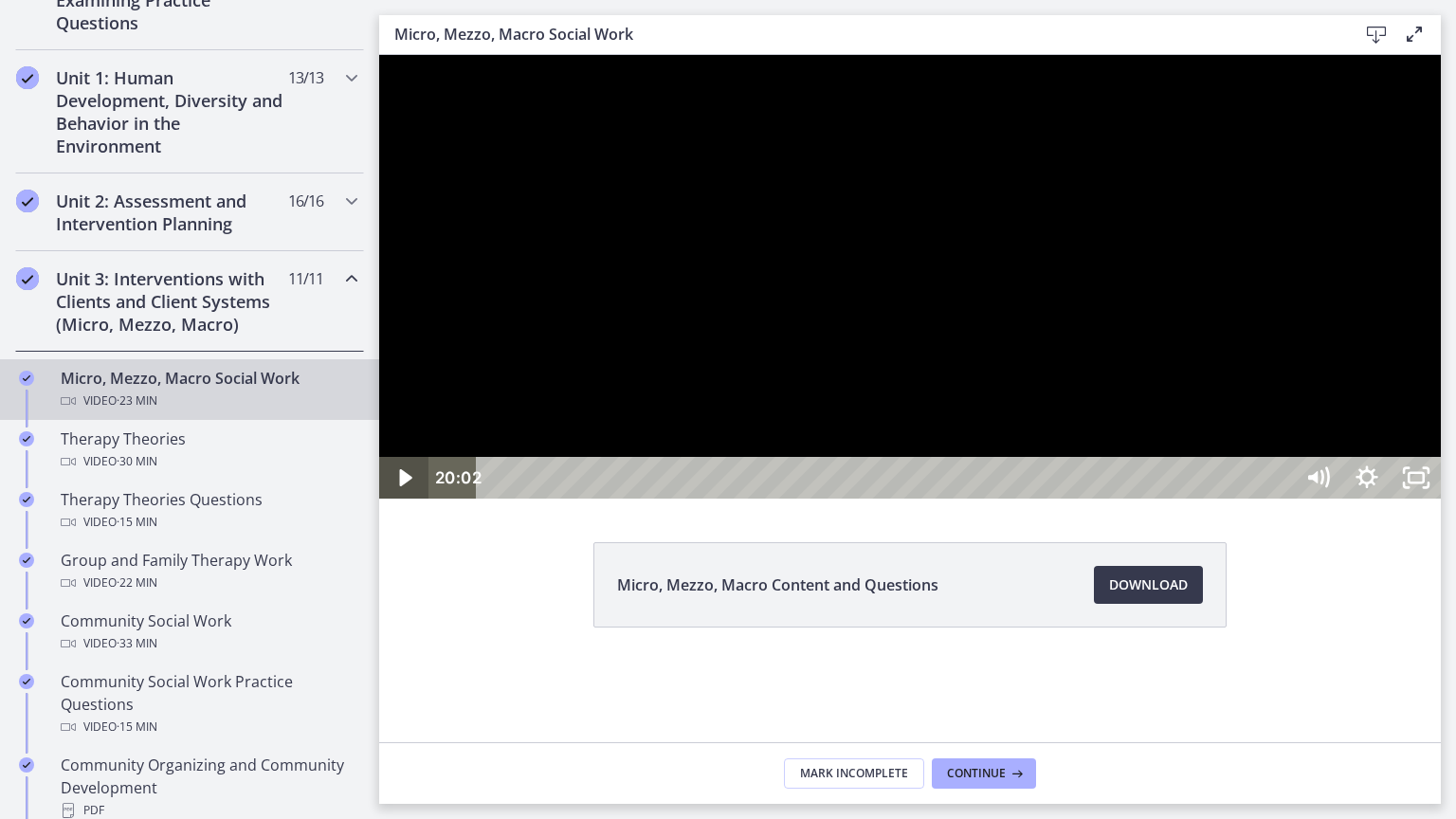 click 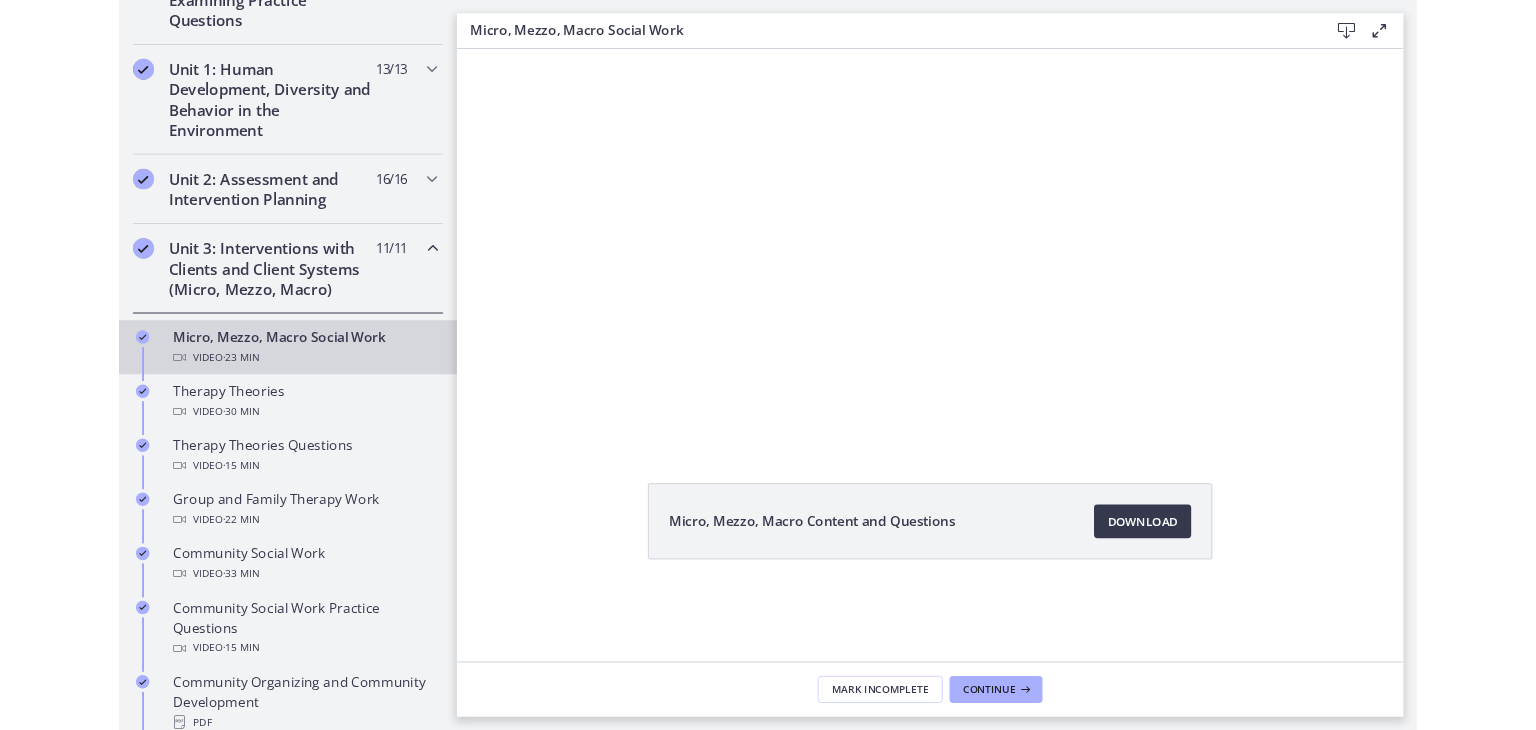 scroll, scrollTop: 0, scrollLeft: 0, axis: both 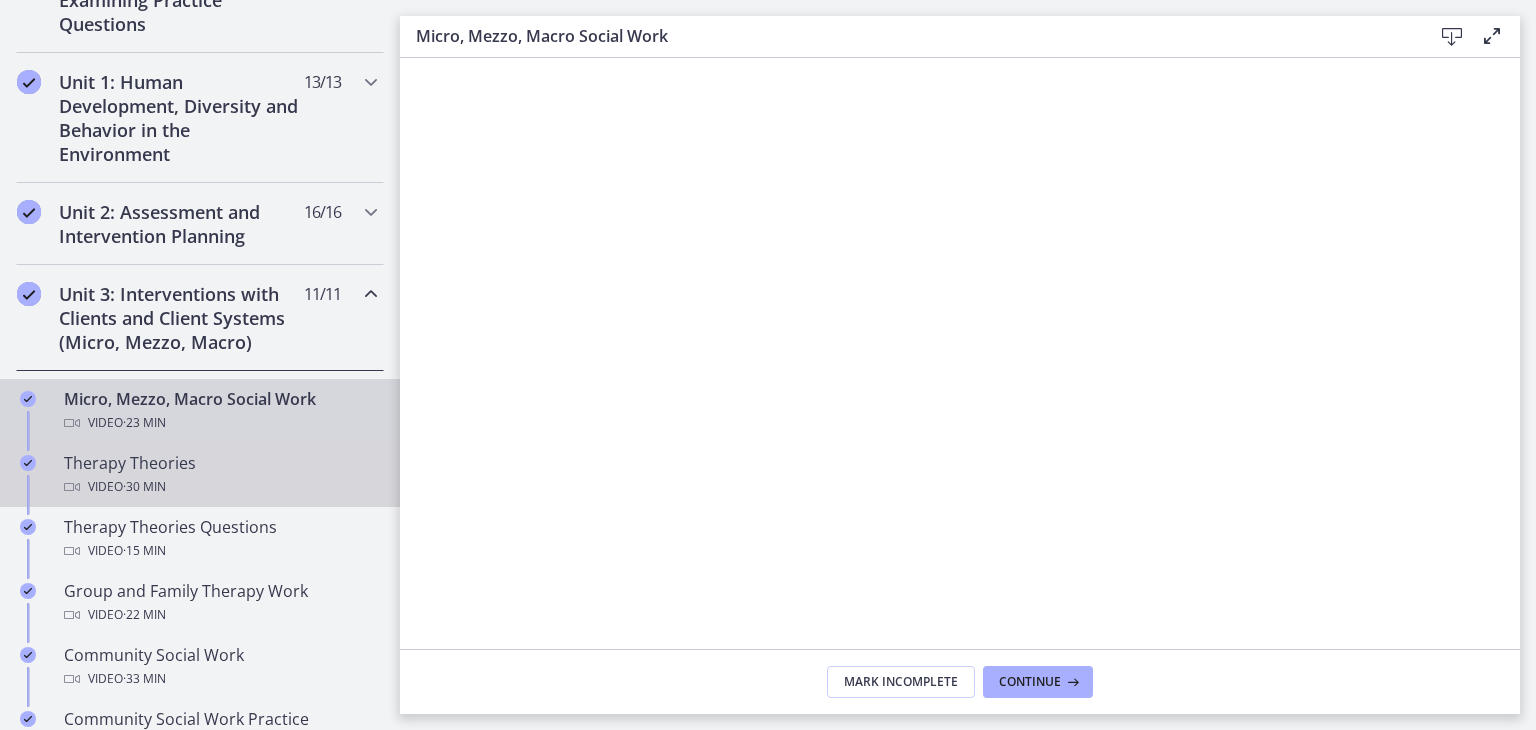 click on "·  30 min" at bounding box center [144, 487] 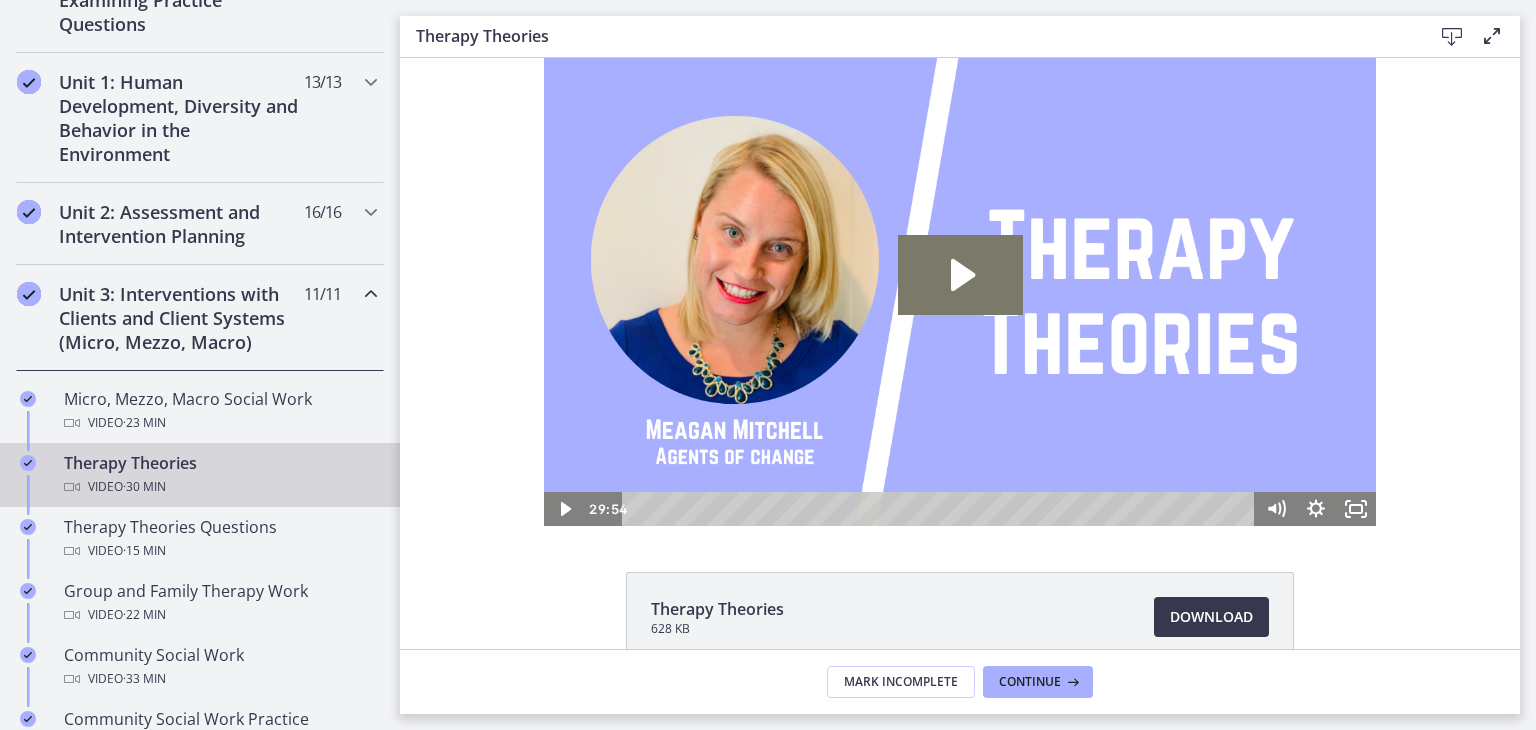 scroll, scrollTop: 0, scrollLeft: 0, axis: both 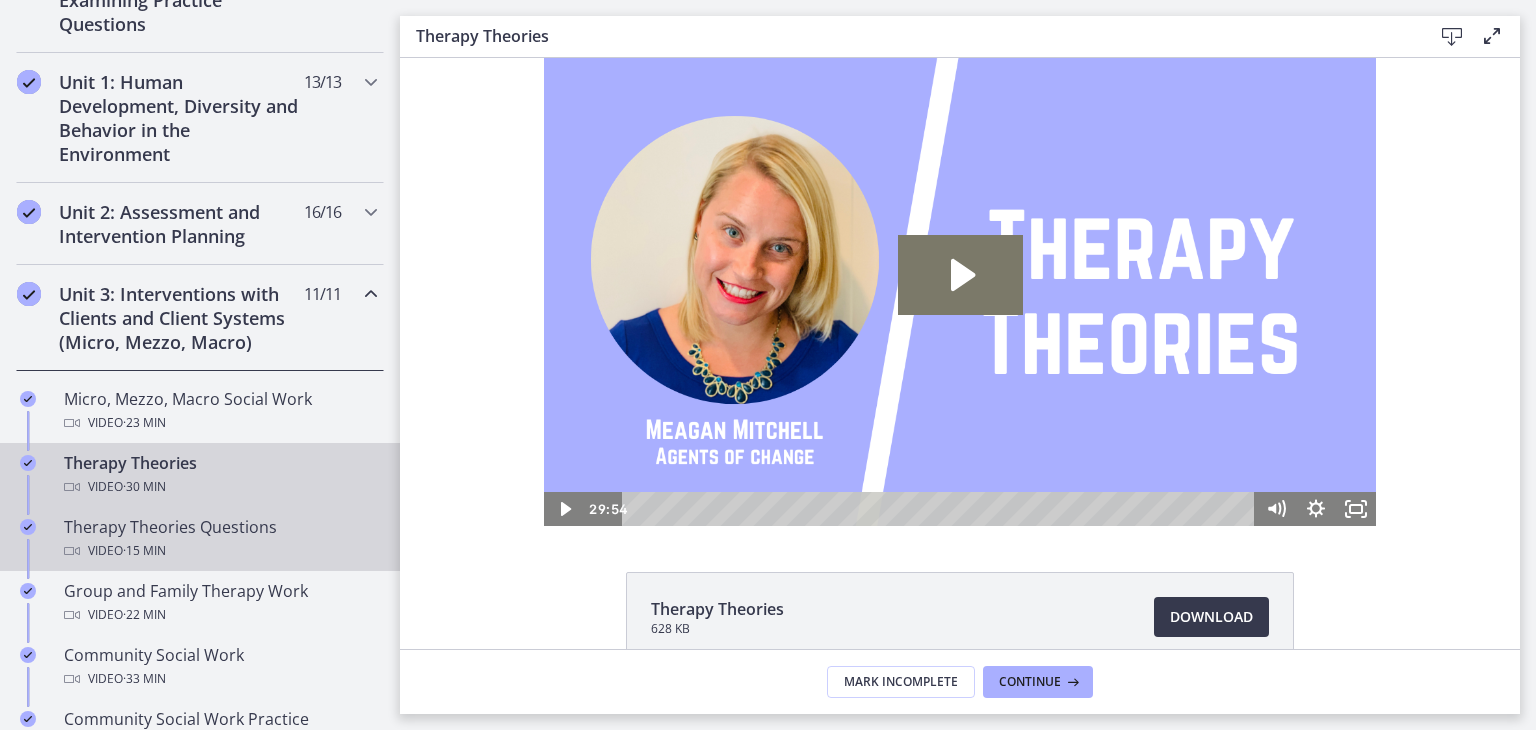 click on "·  15 min" at bounding box center [144, 551] 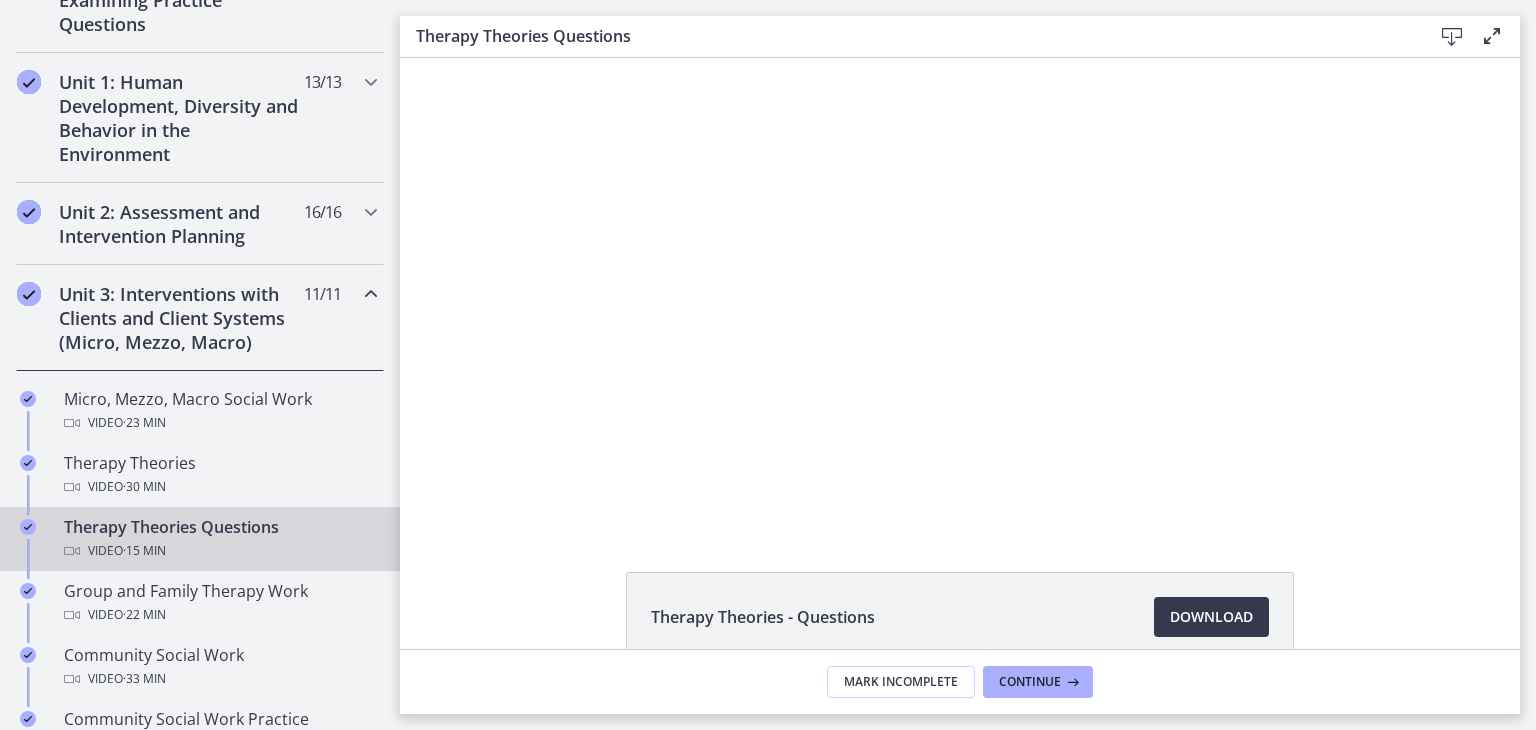 scroll, scrollTop: 0, scrollLeft: 0, axis: both 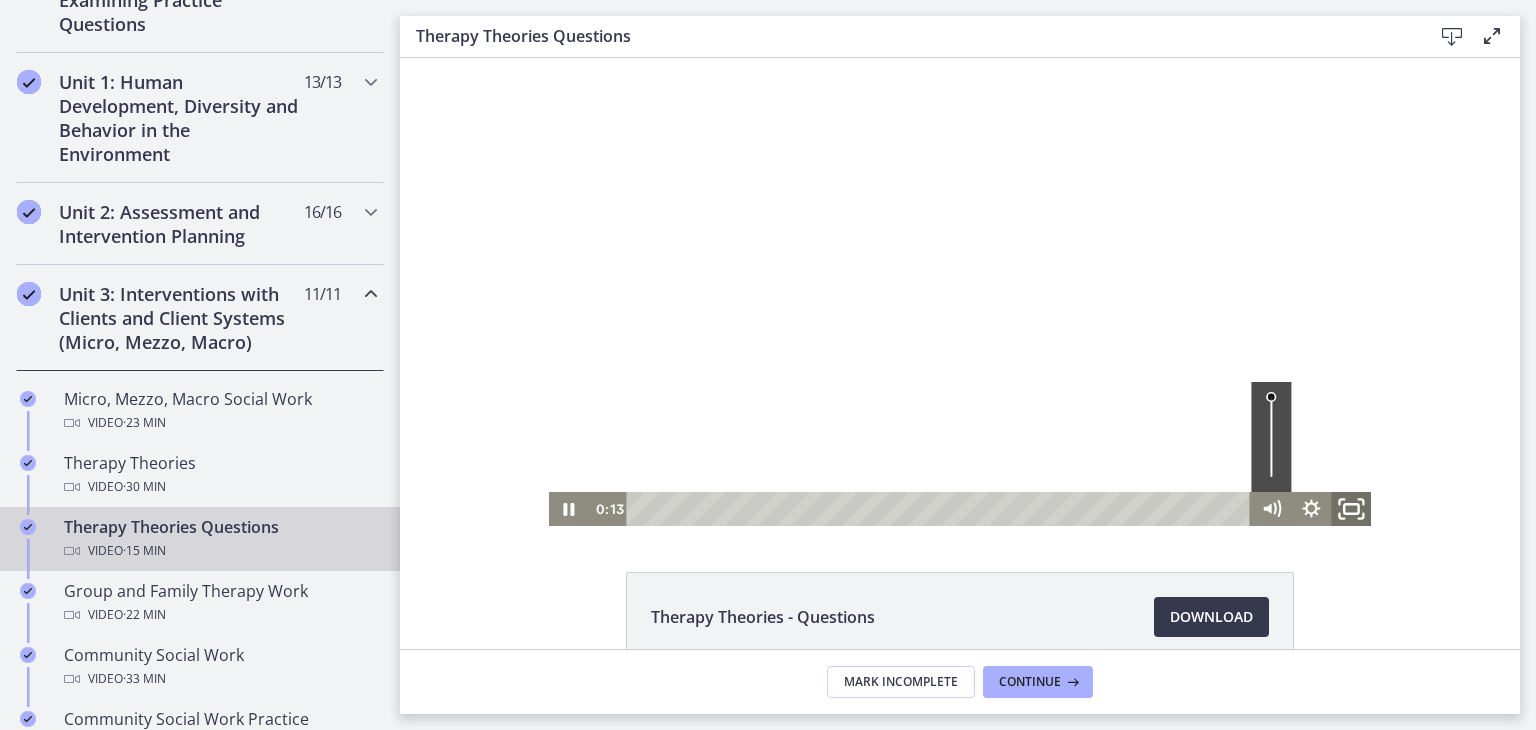 click 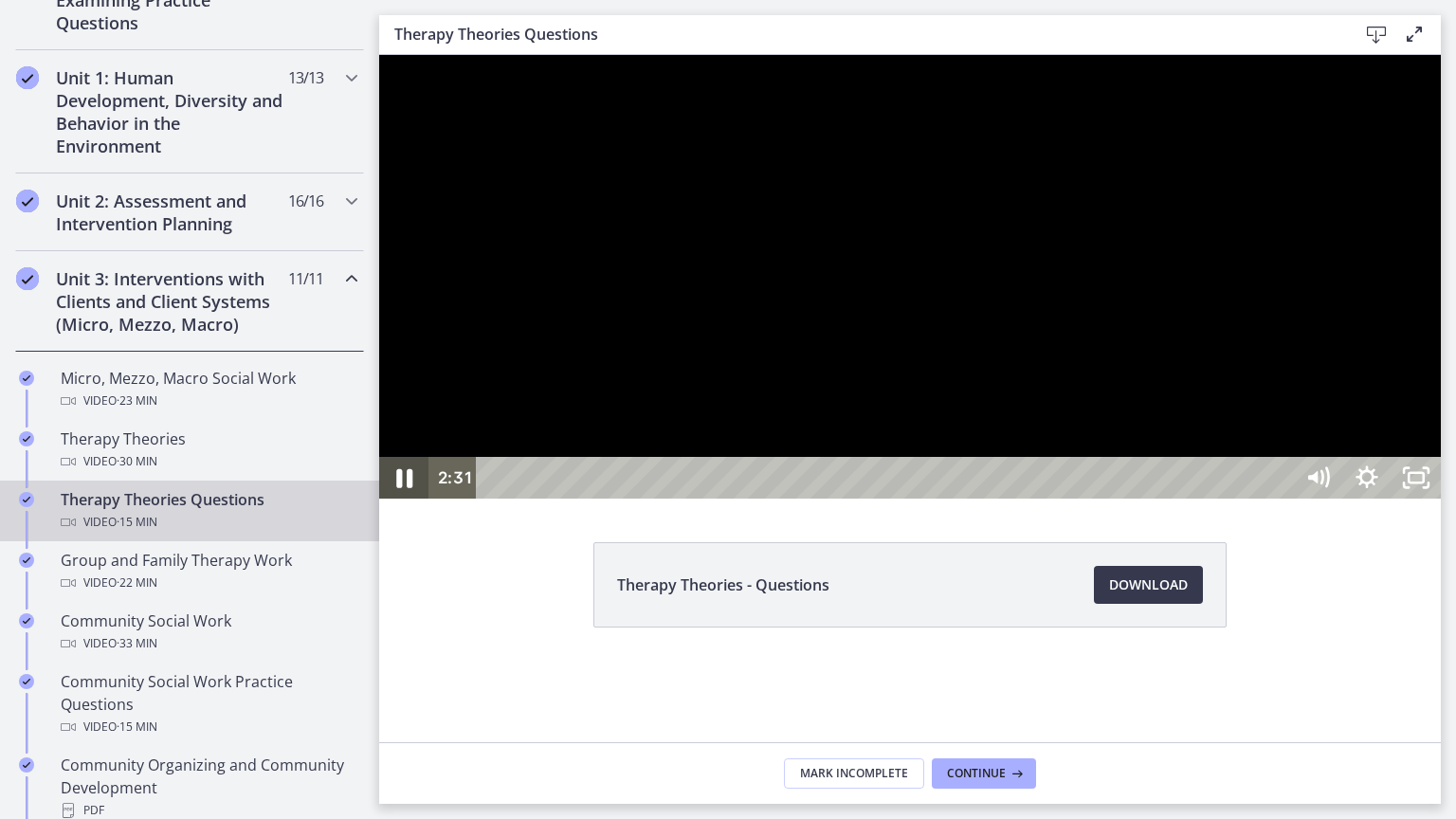 click 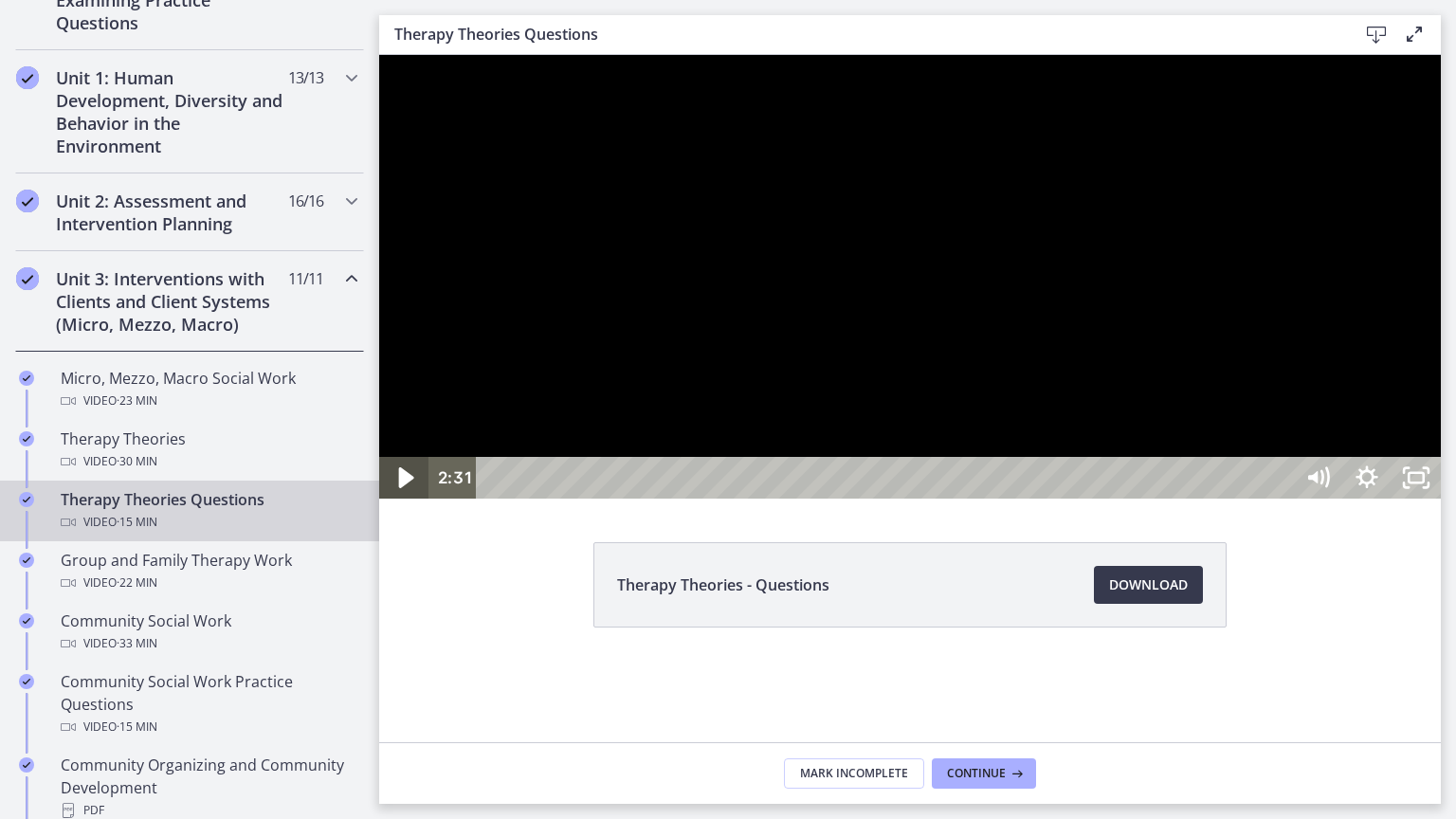 click 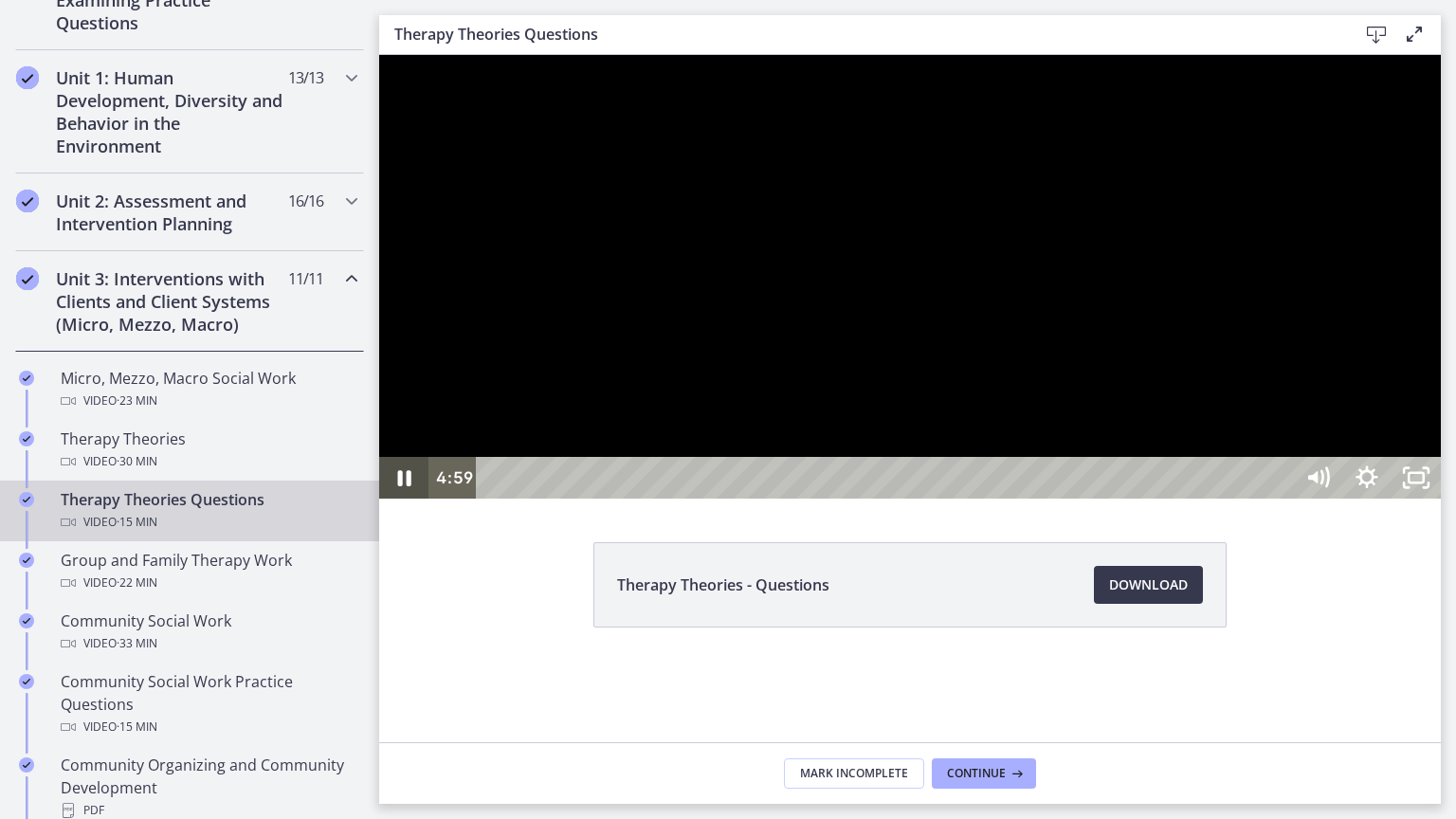 click 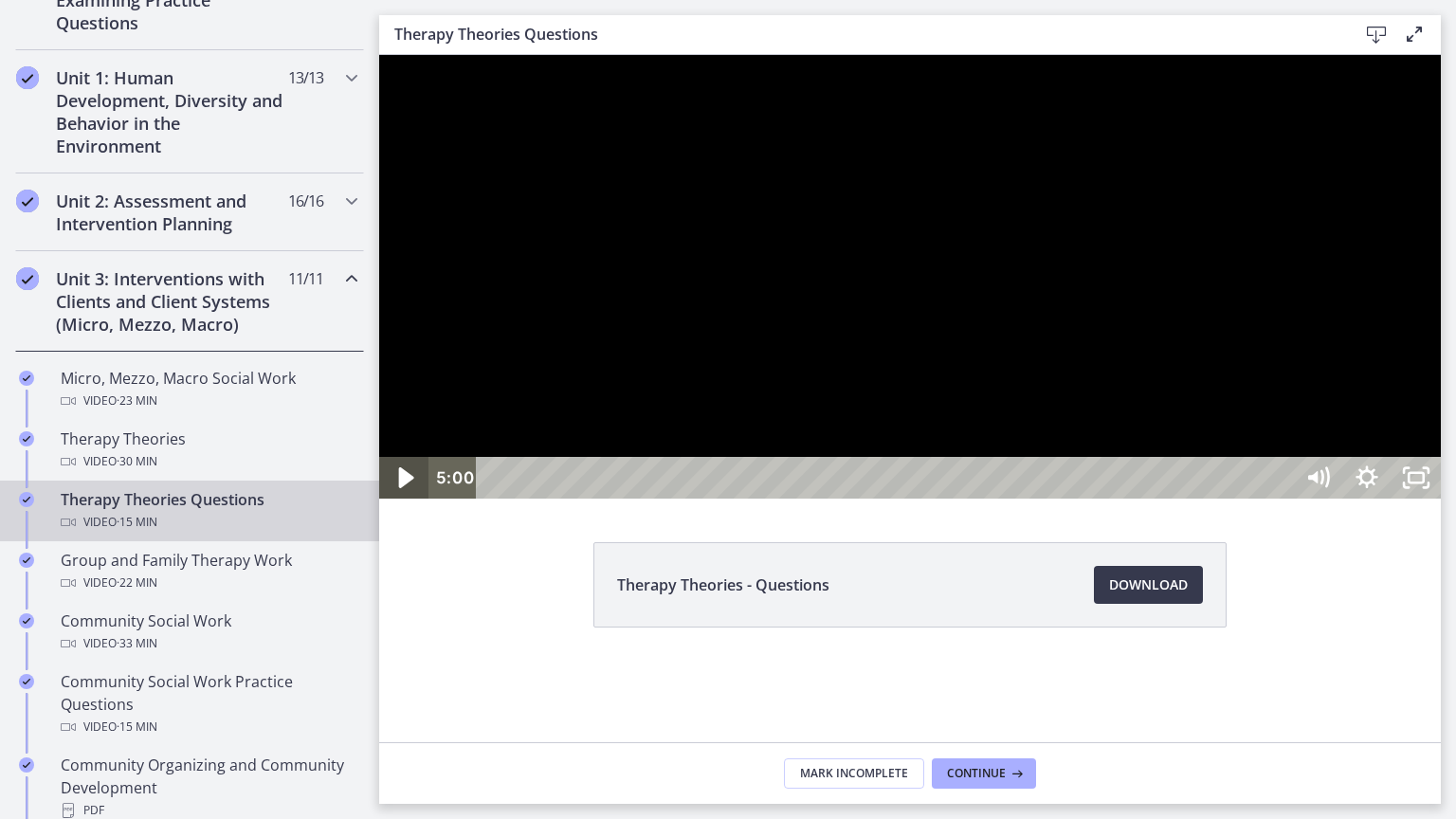 click 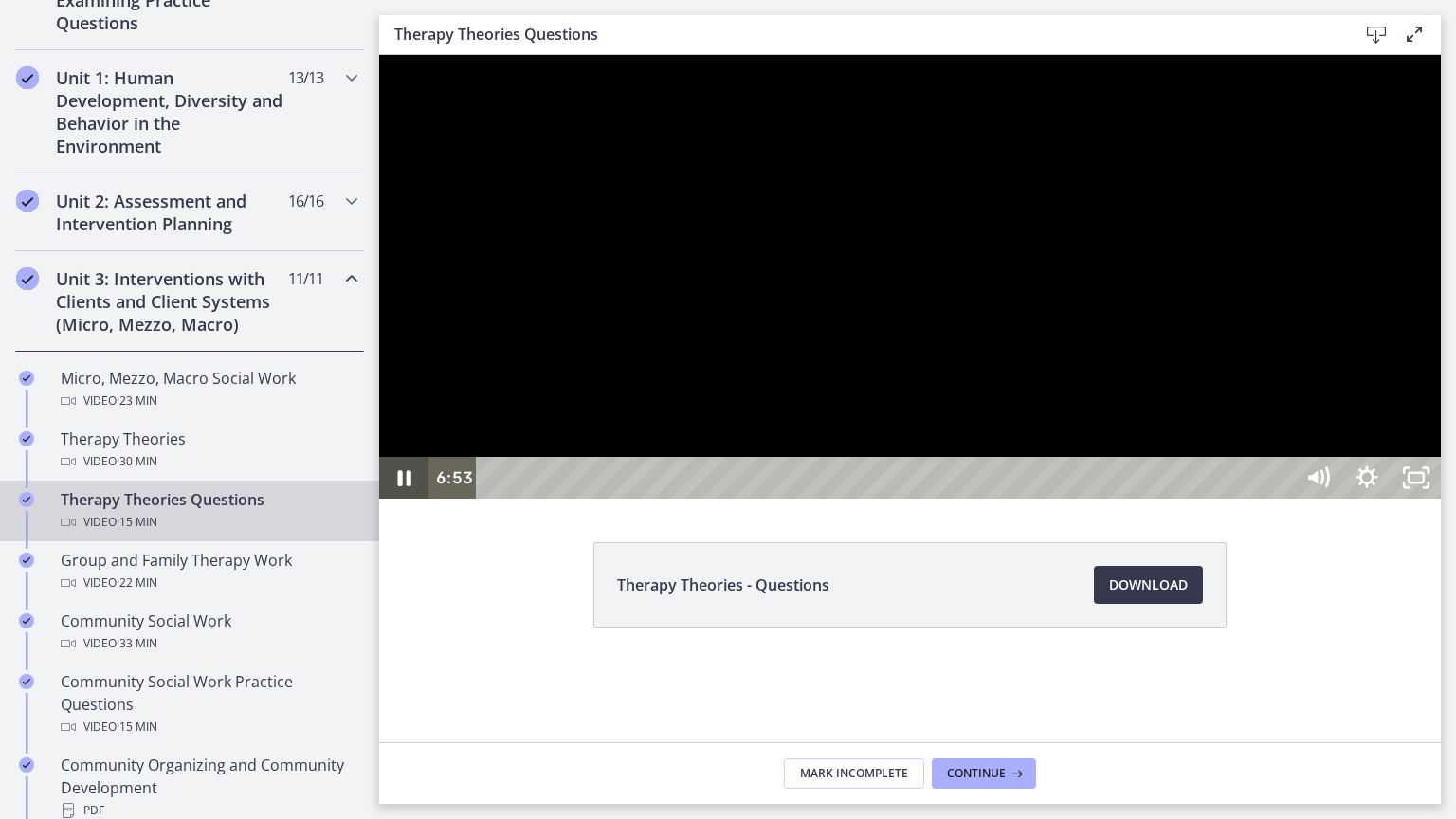 click 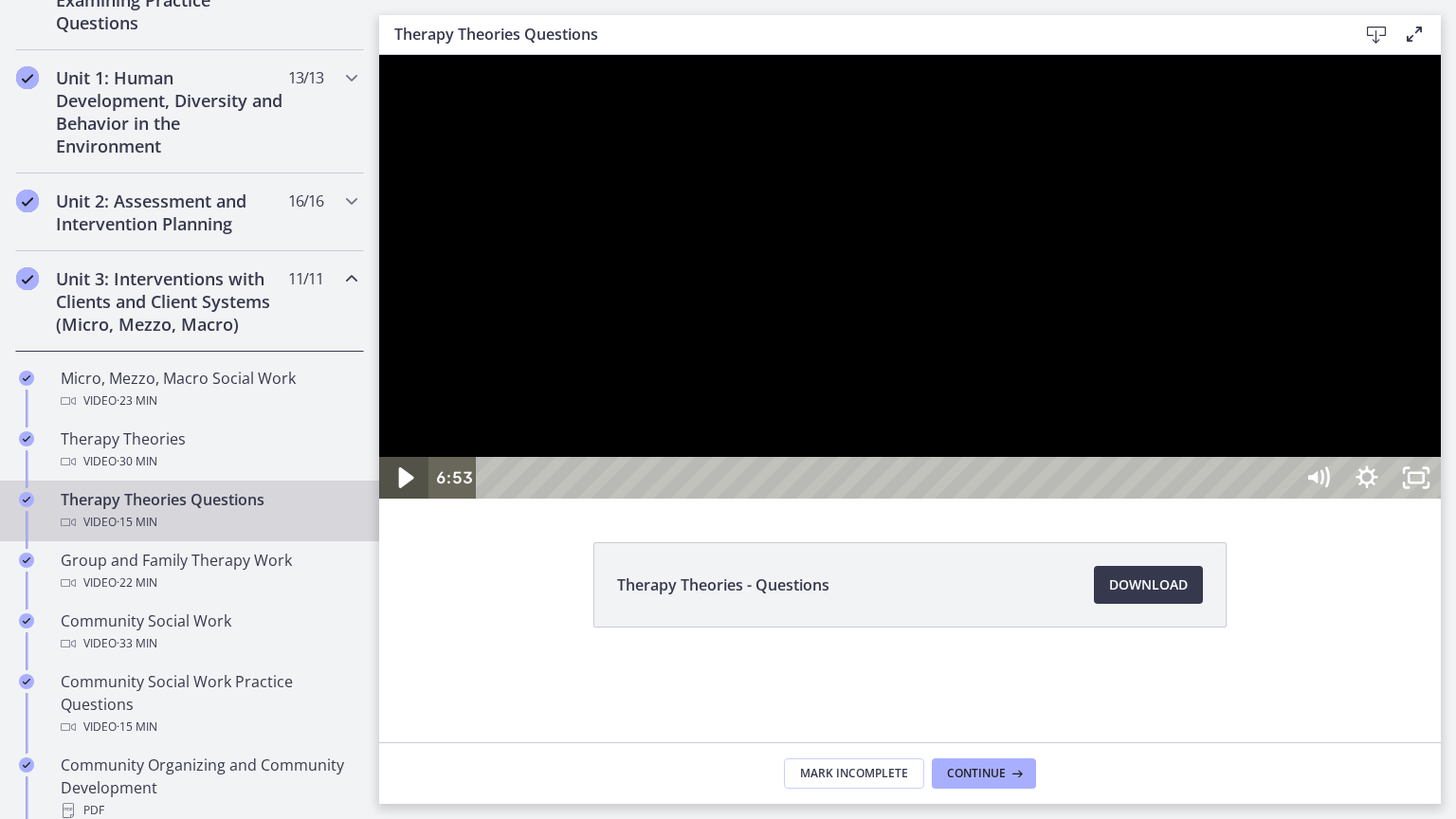 click 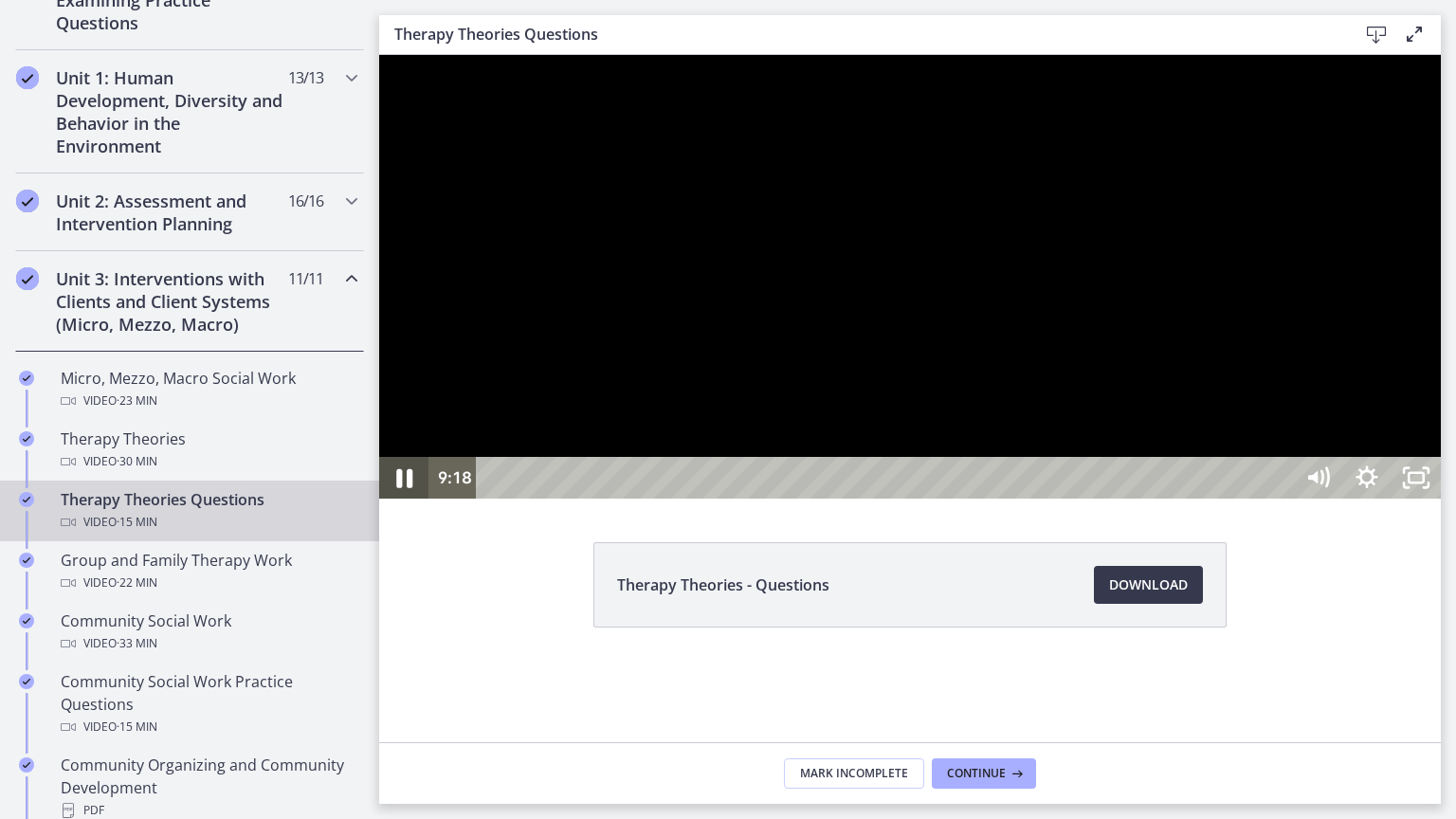 click 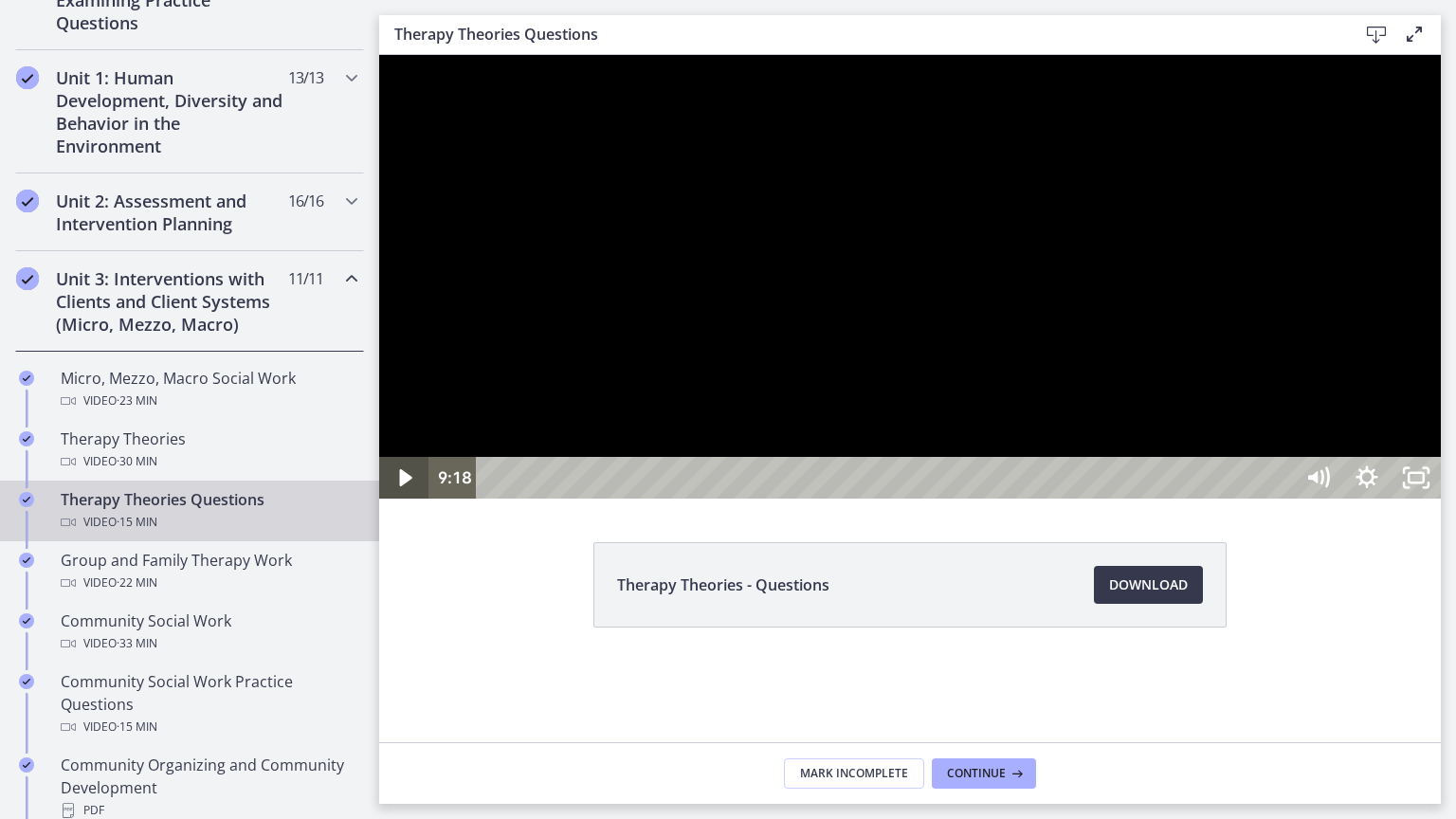 click 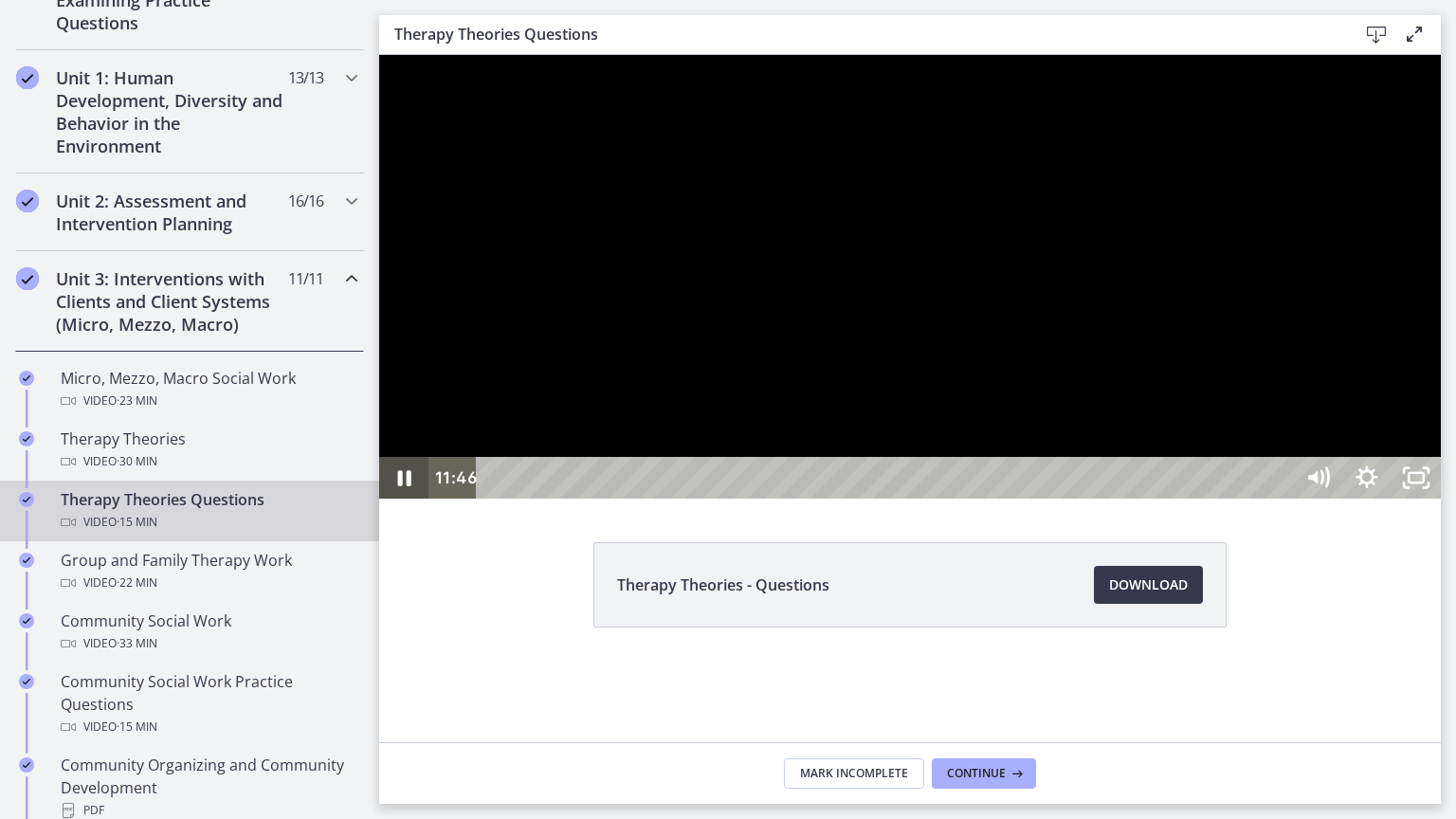 click 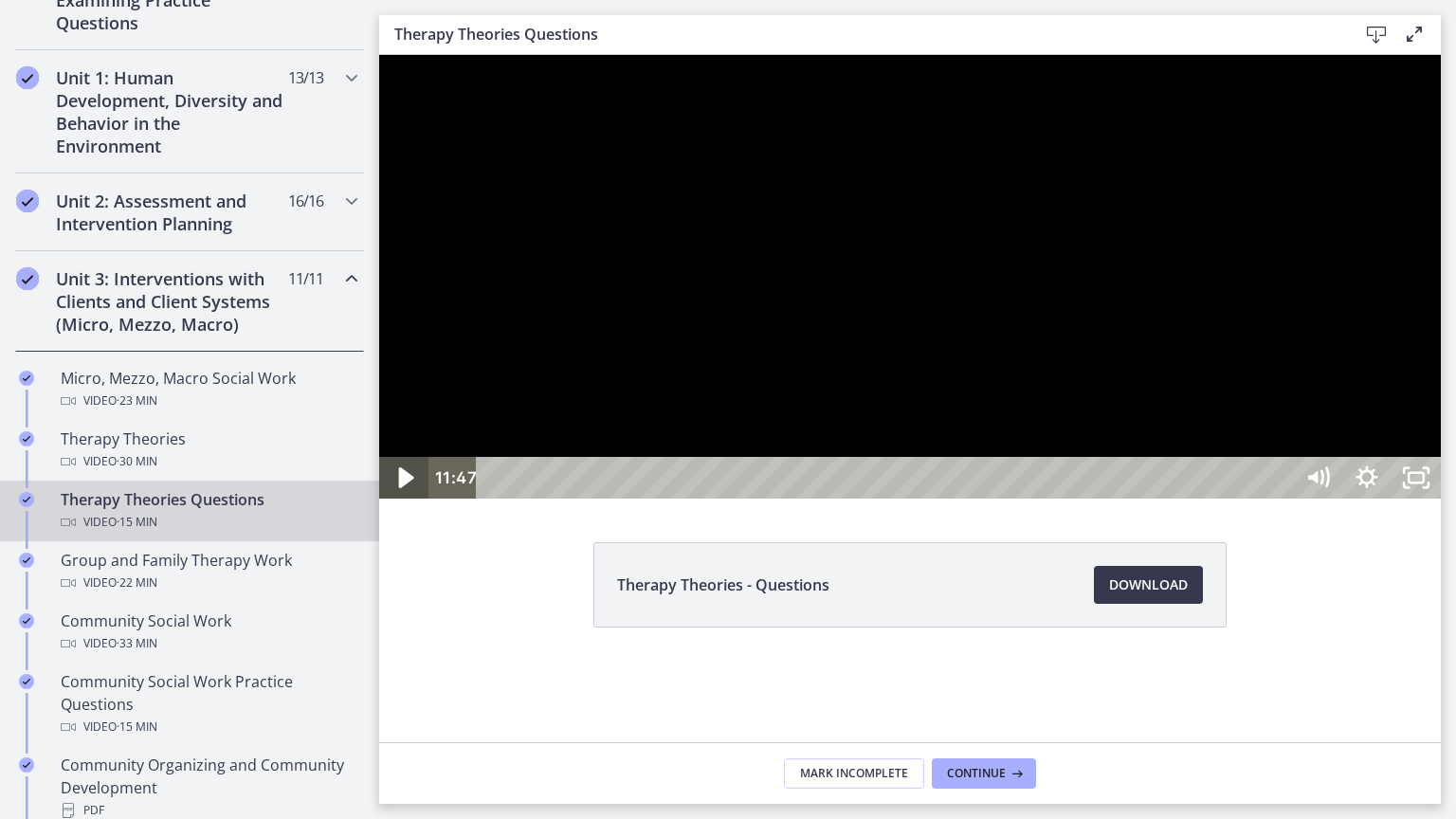 click 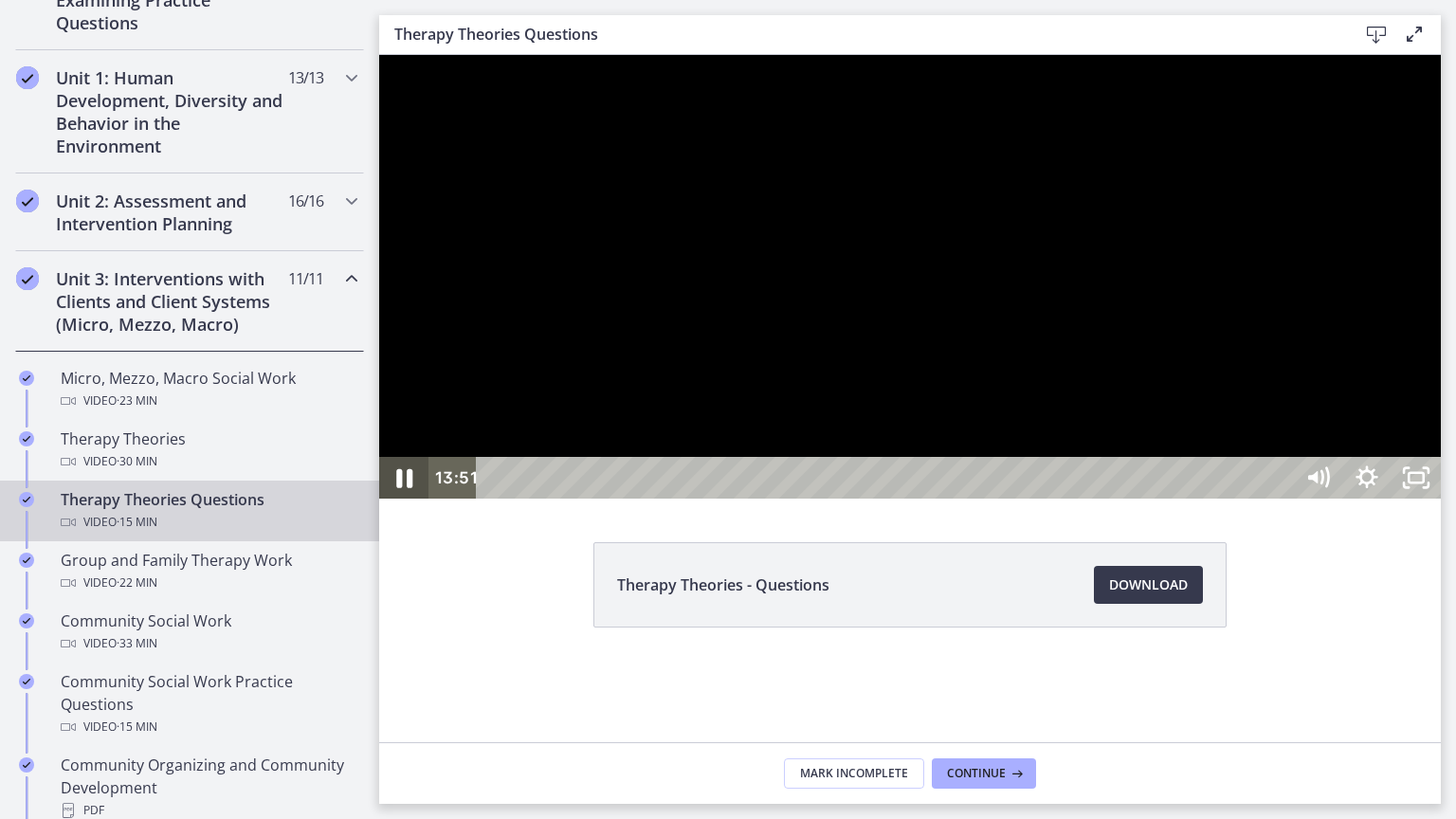 click 